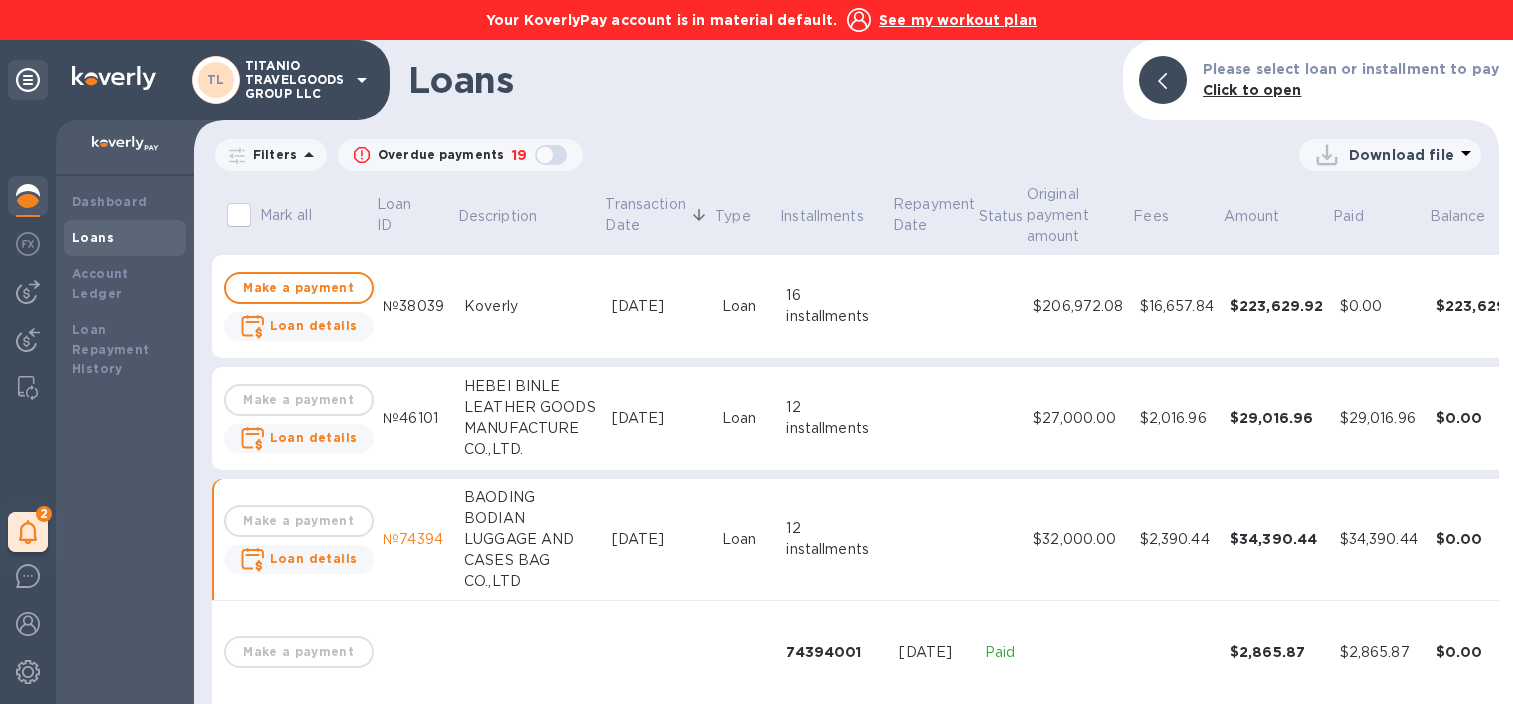 scroll, scrollTop: 0, scrollLeft: 0, axis: both 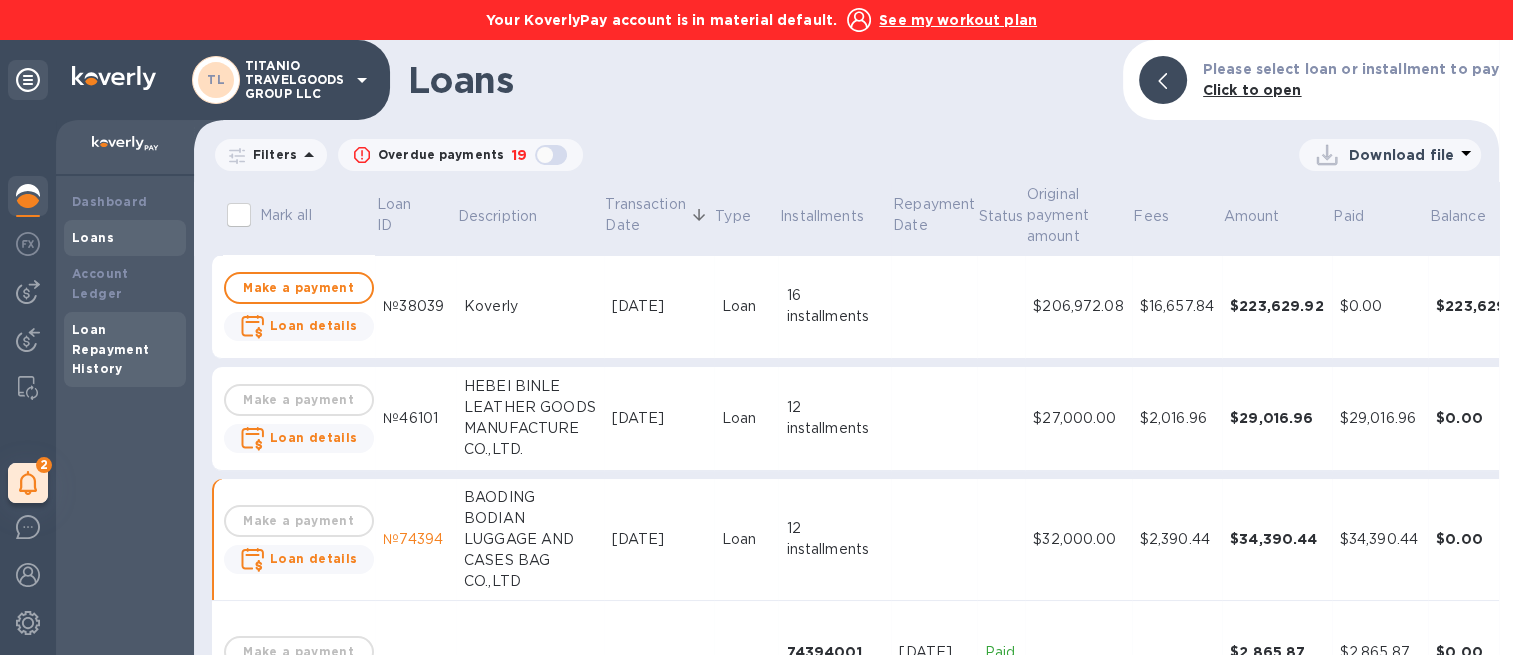 click on "Loan Repayment History" at bounding box center [111, 349] 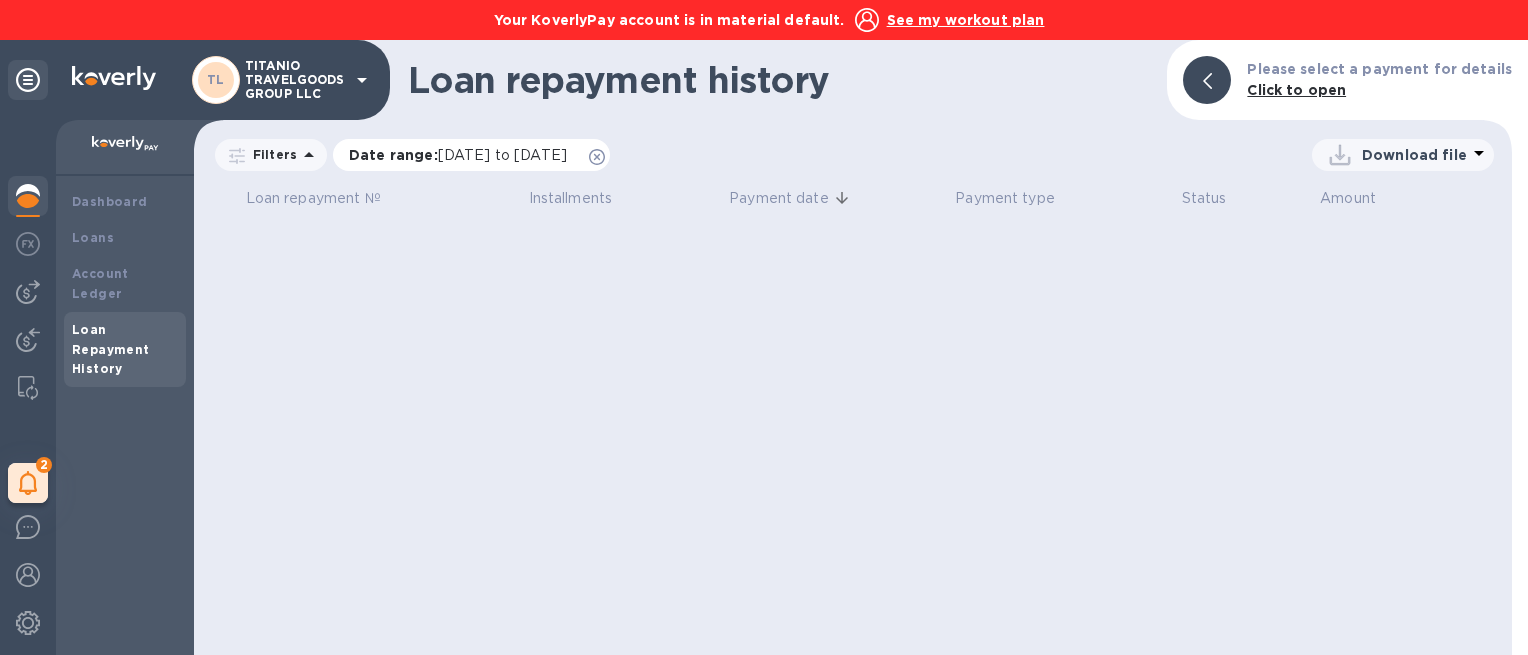 click on "[DATE] to [DATE]" at bounding box center [502, 155] 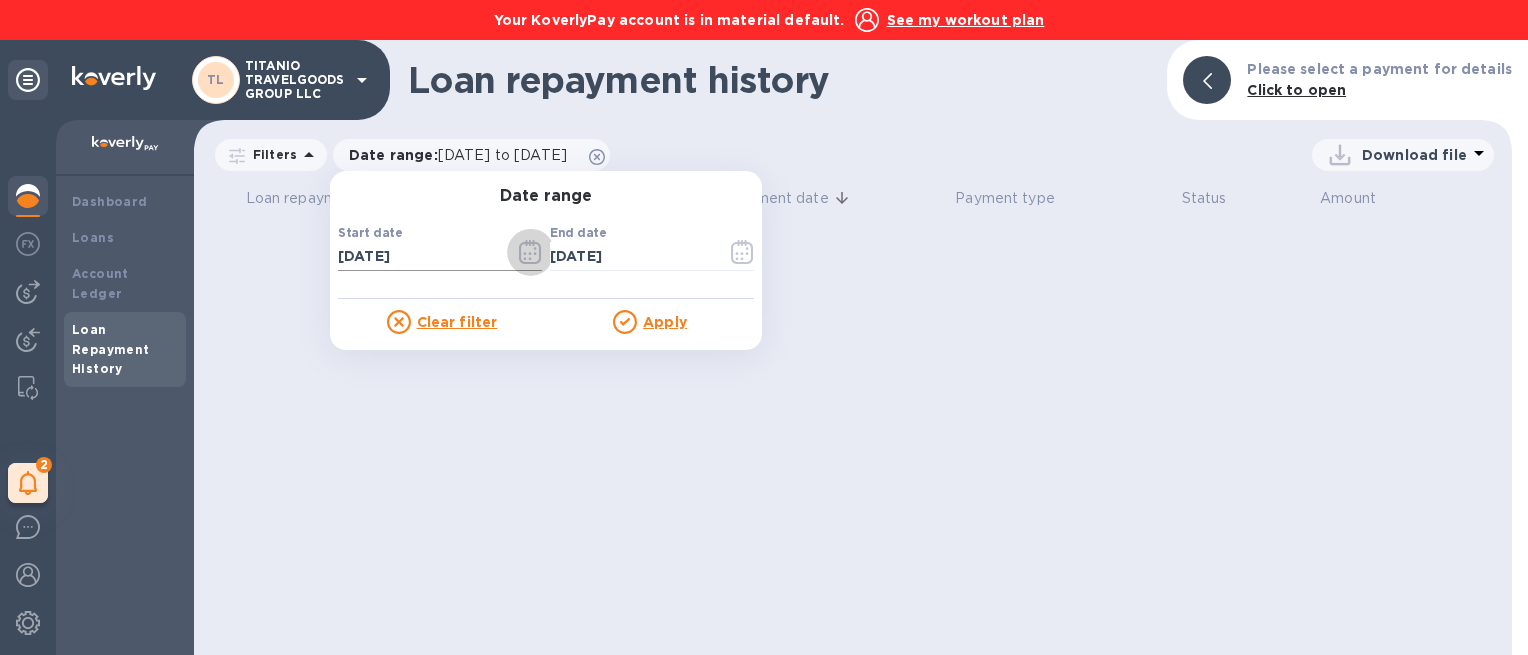 click 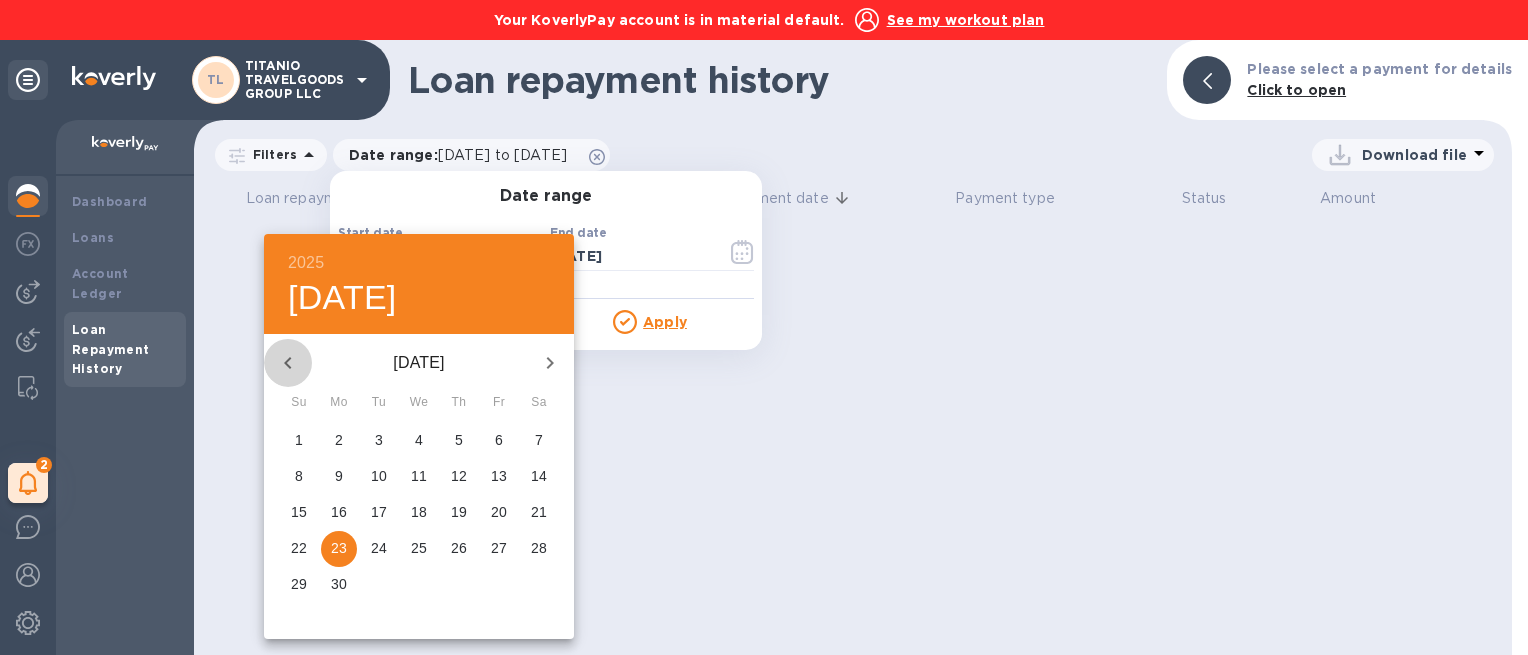 click 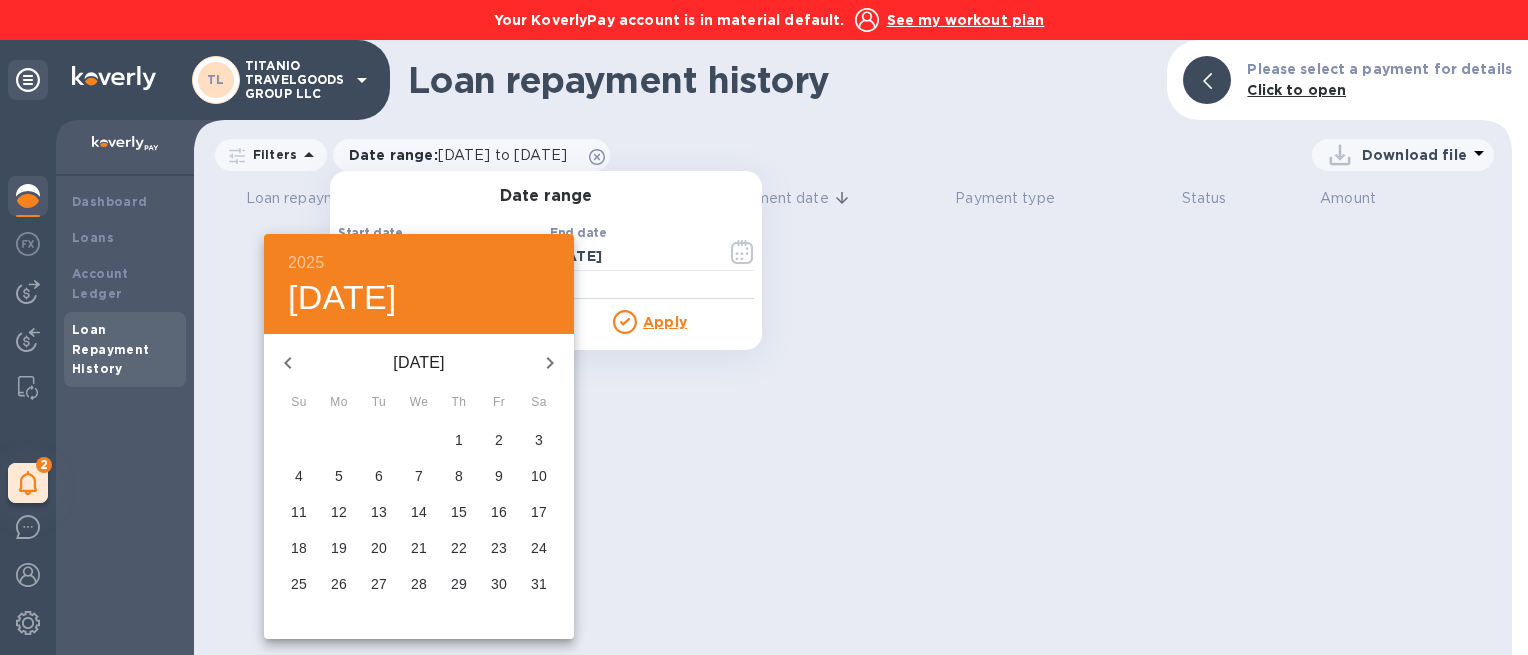 click 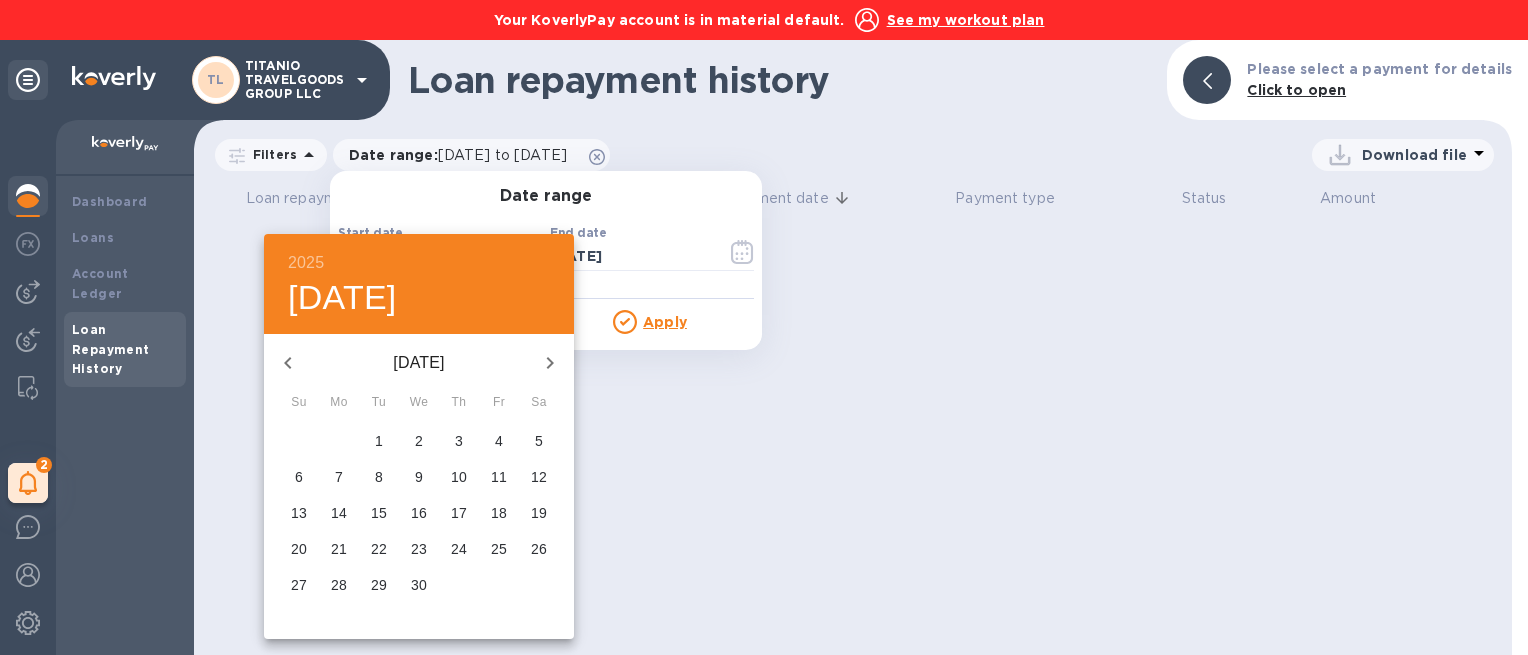 click 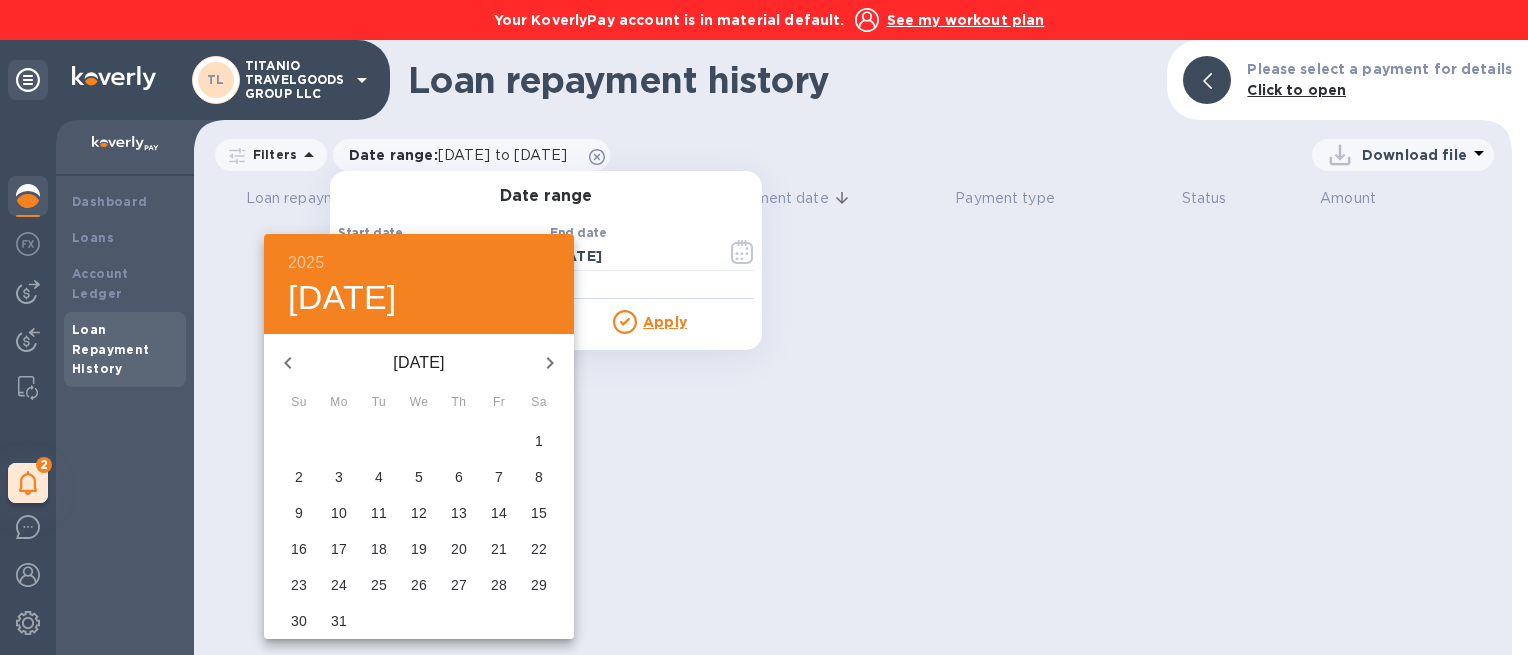 click 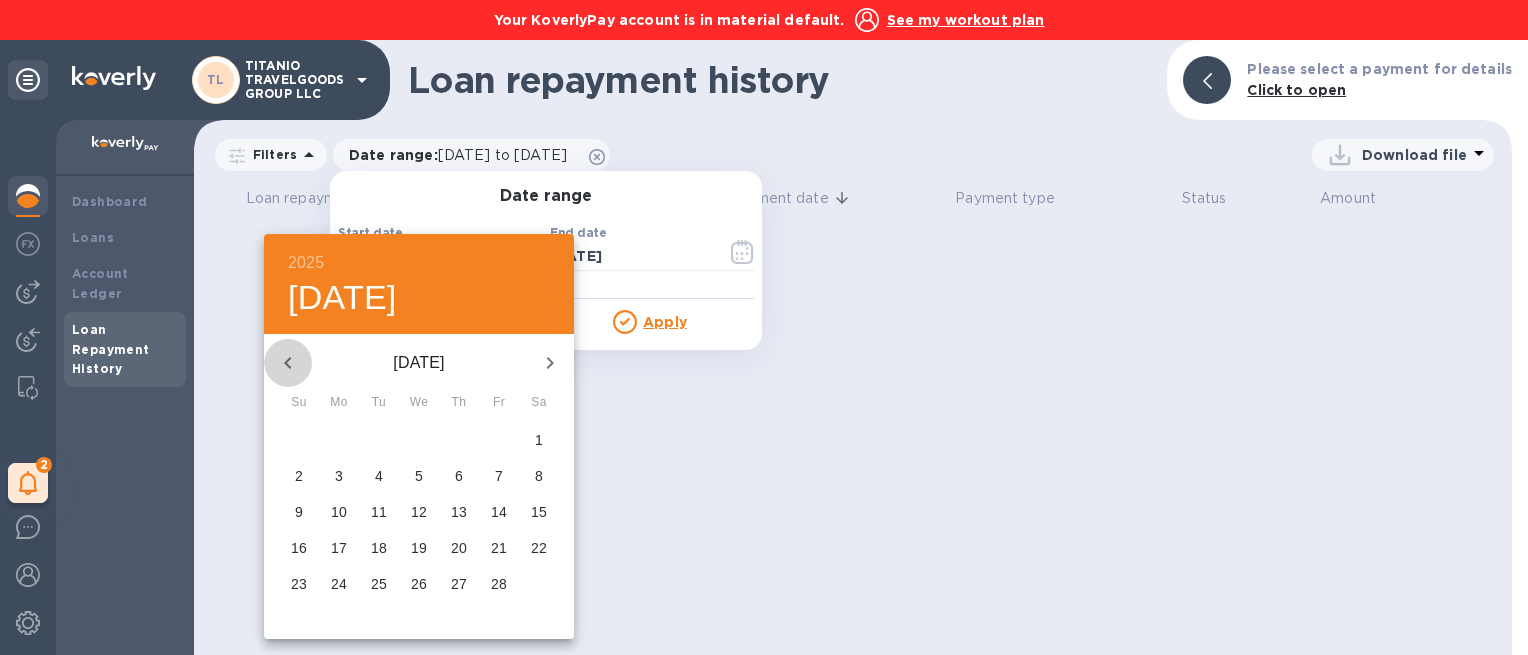 click 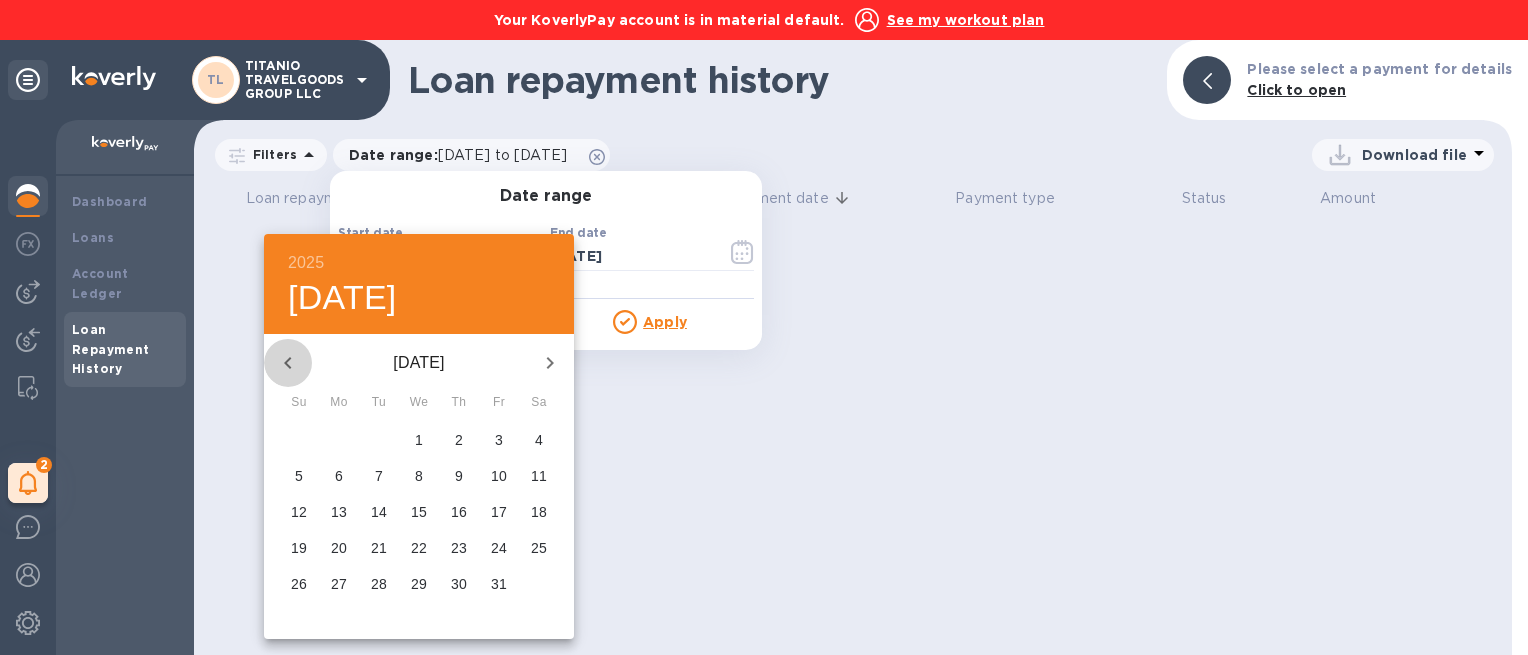 click 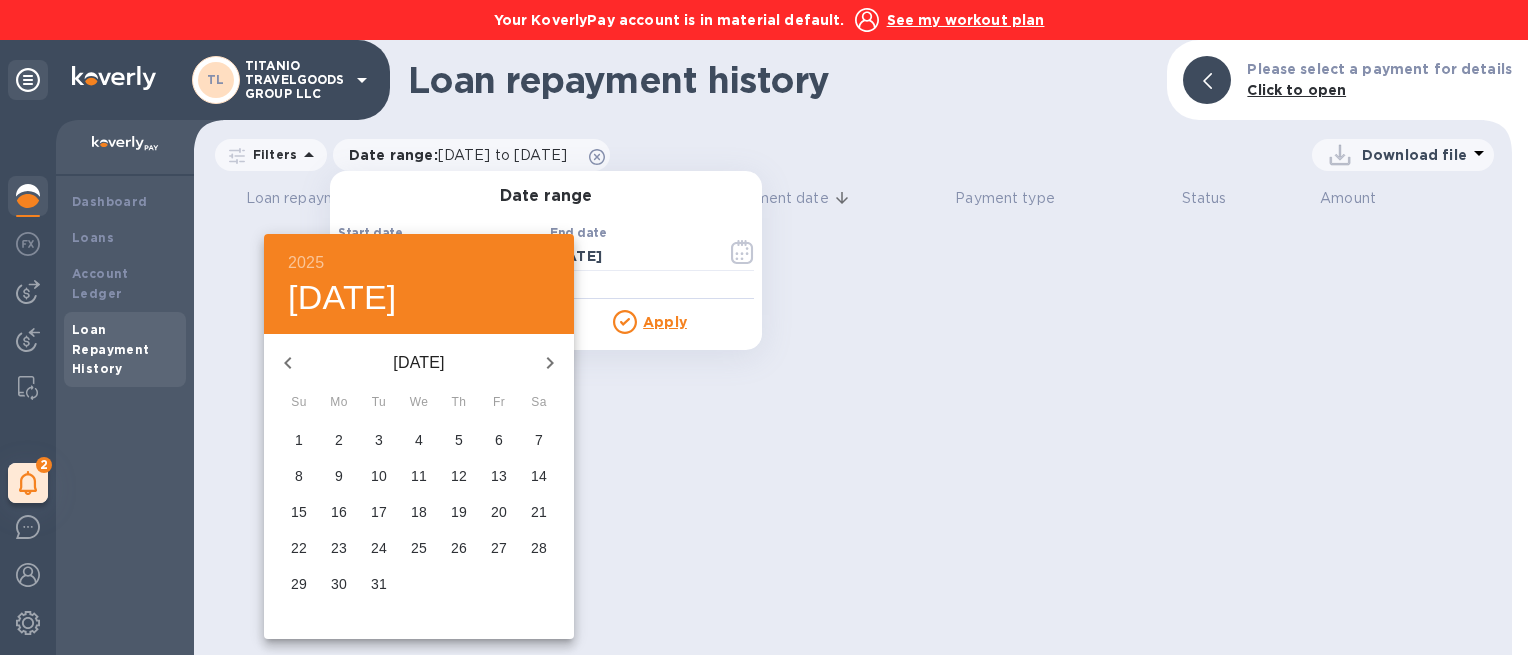 click 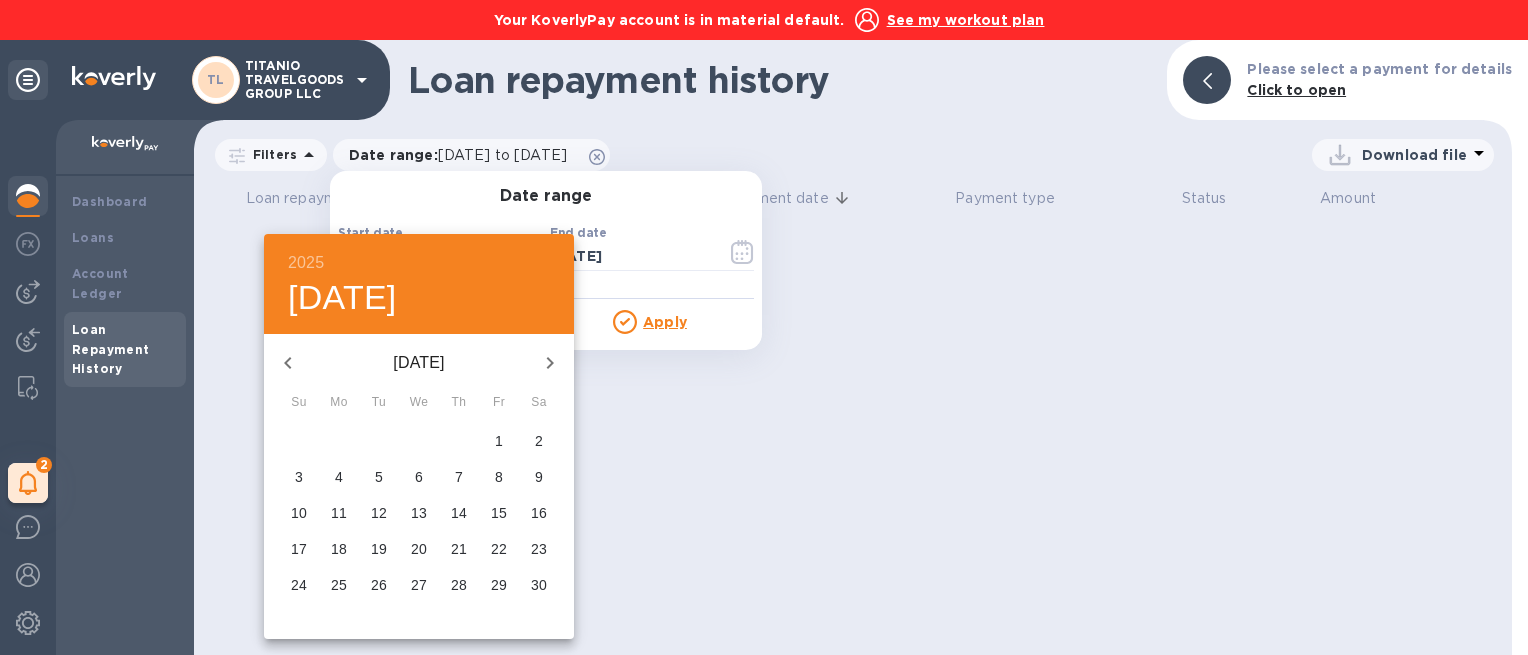 click 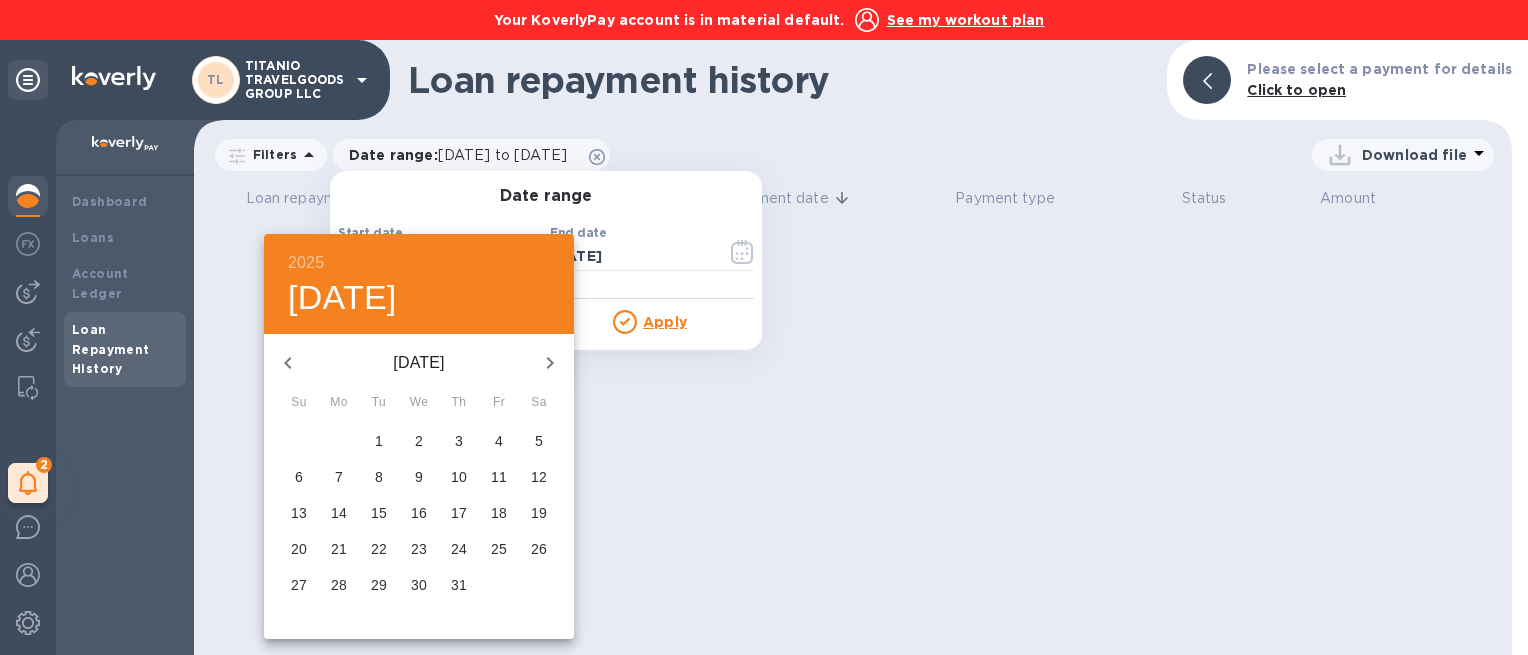 click 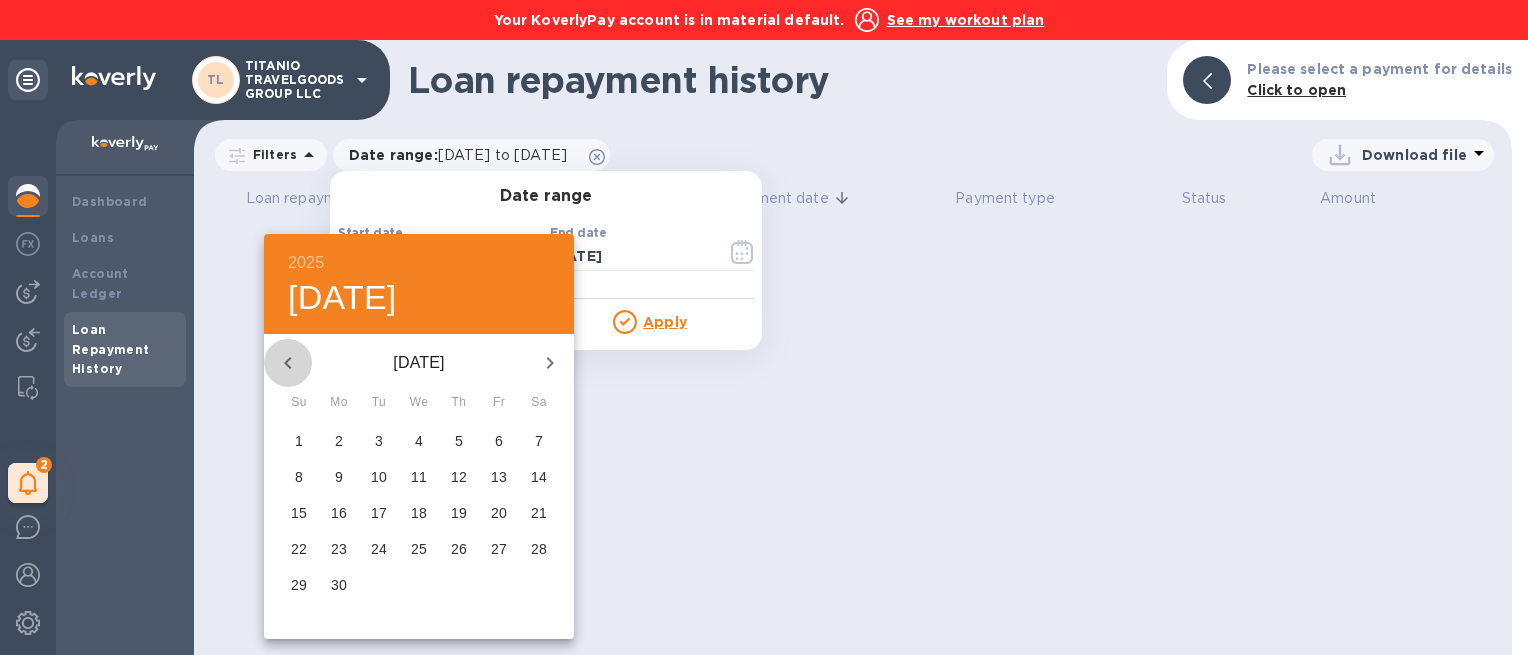 click 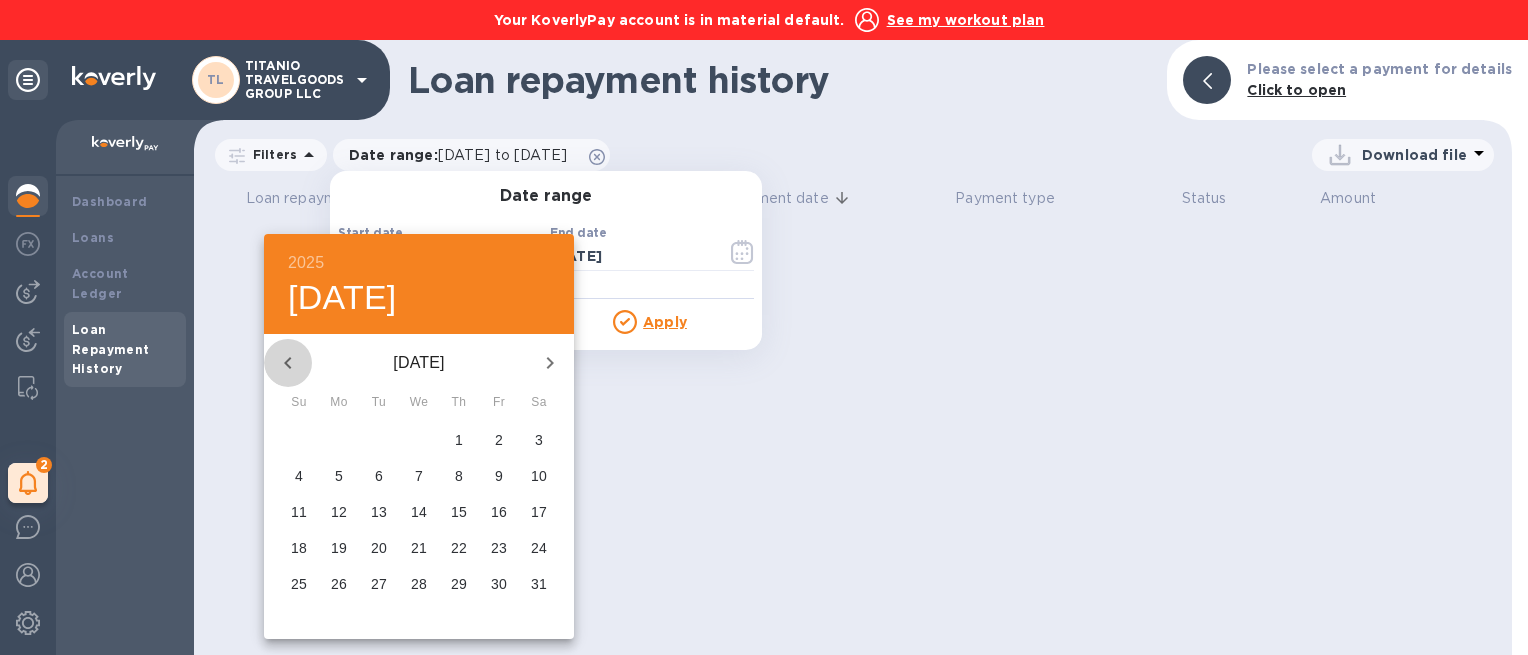 click 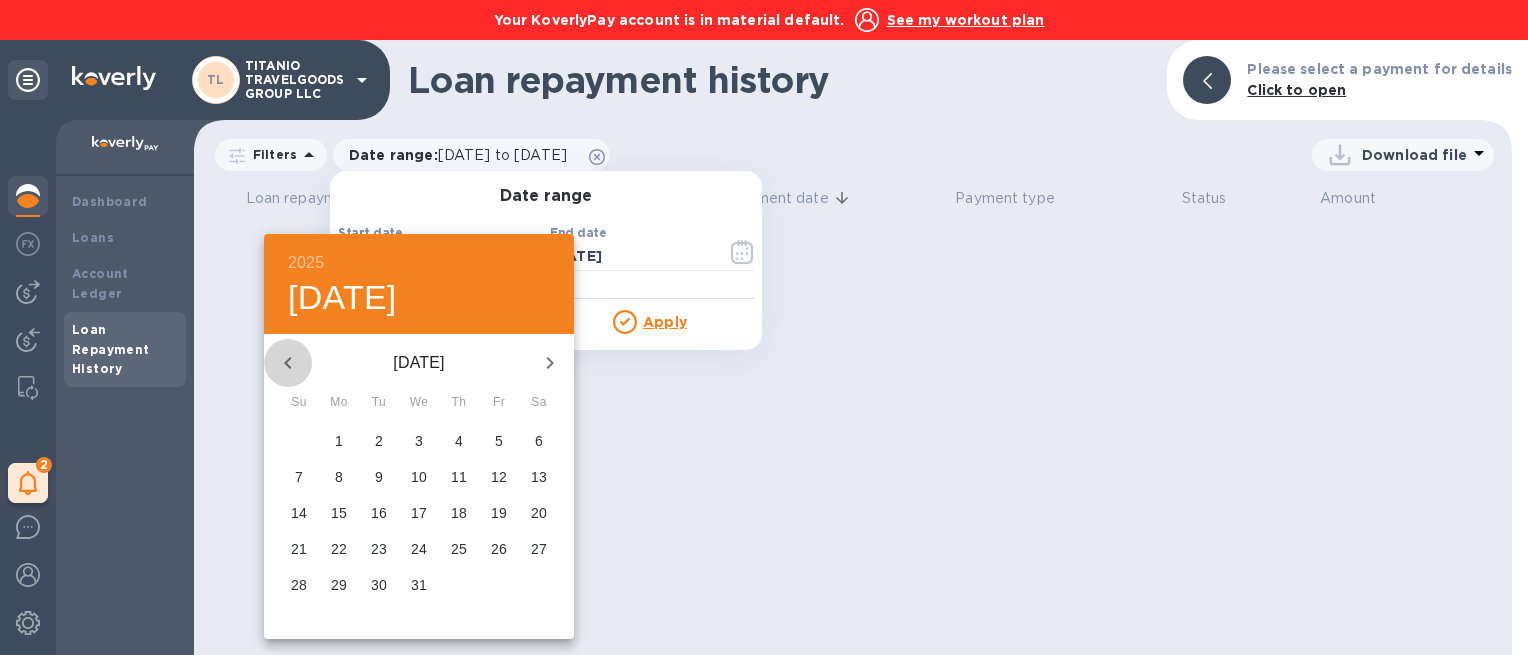click 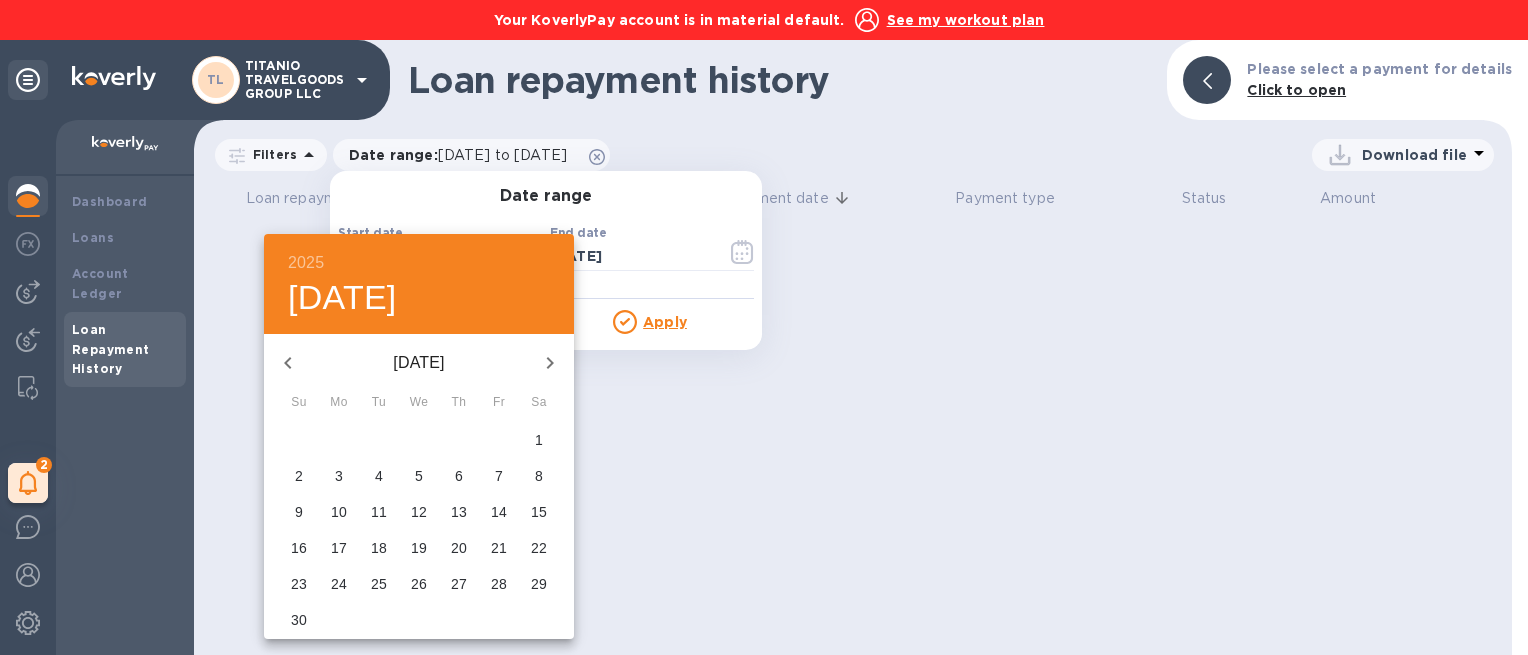 click on "1" at bounding box center (539, 440) 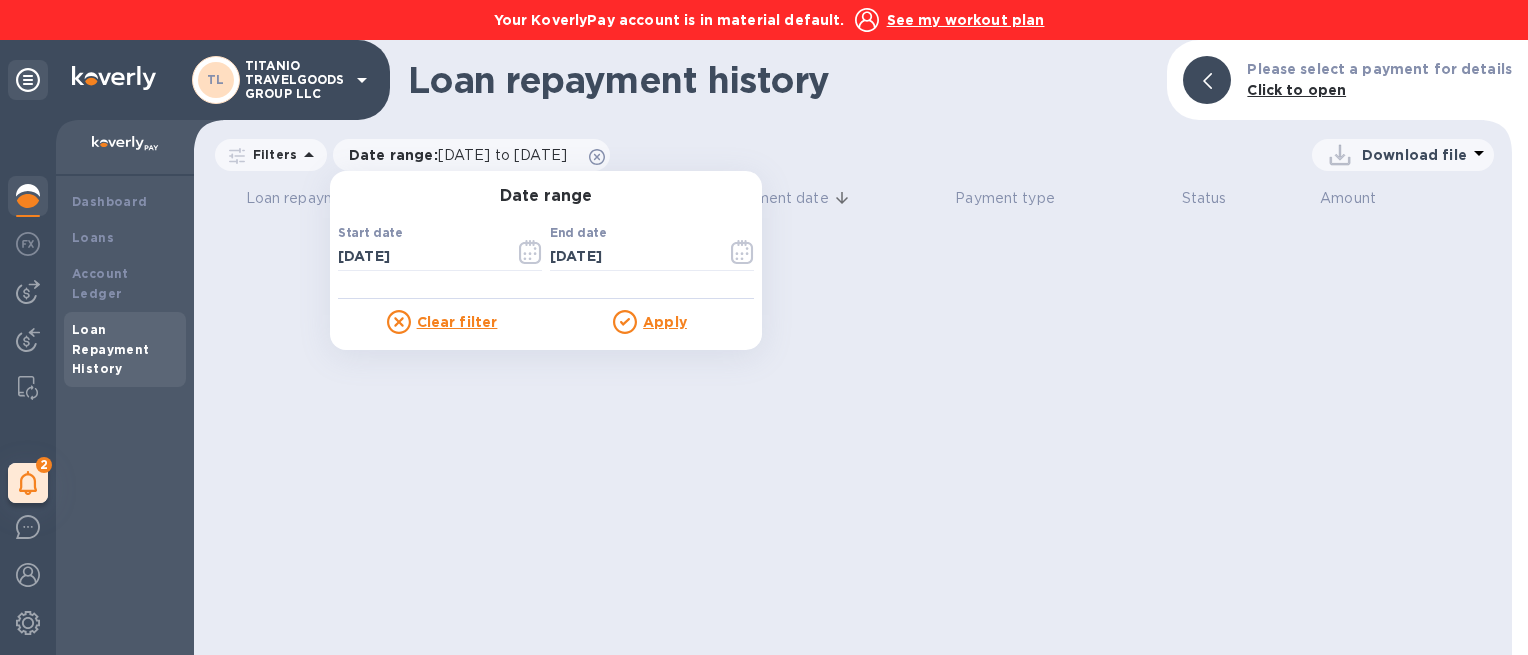 click on "Apply" at bounding box center [665, 322] 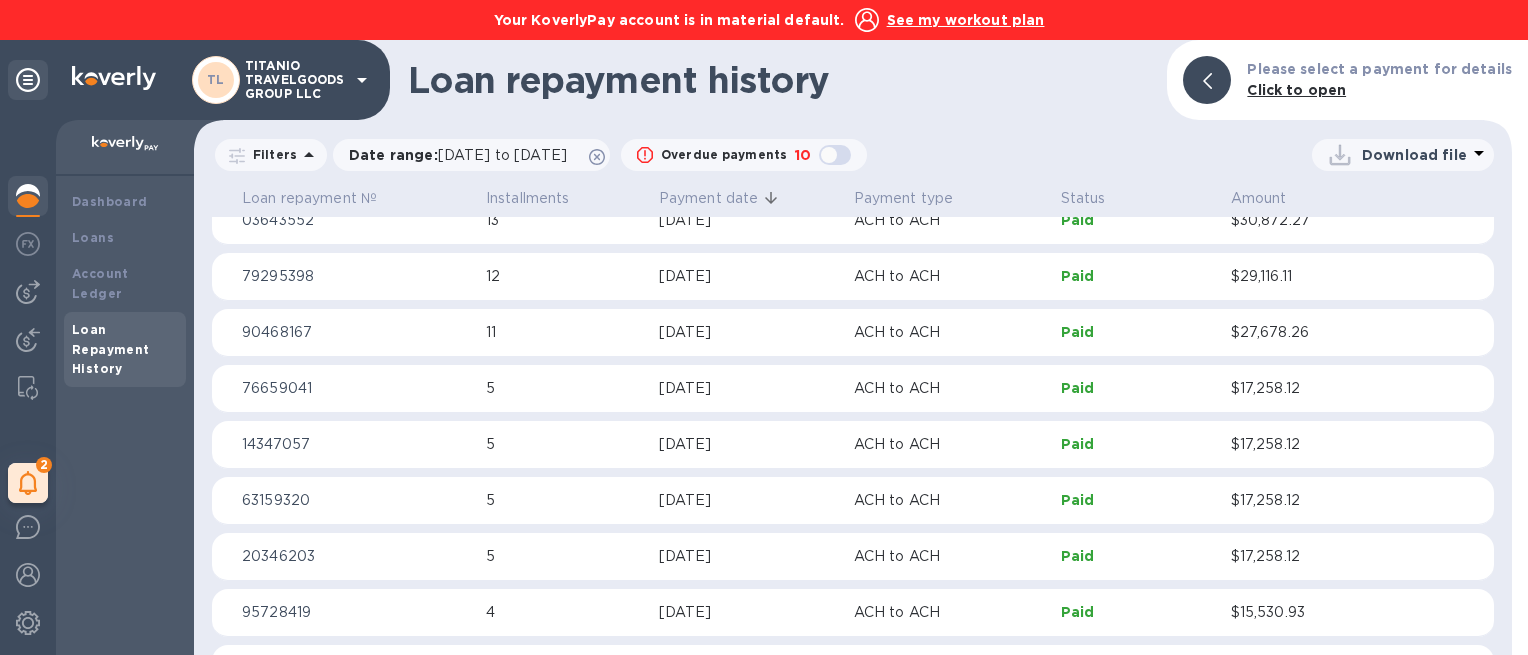 scroll, scrollTop: 2388, scrollLeft: 0, axis: vertical 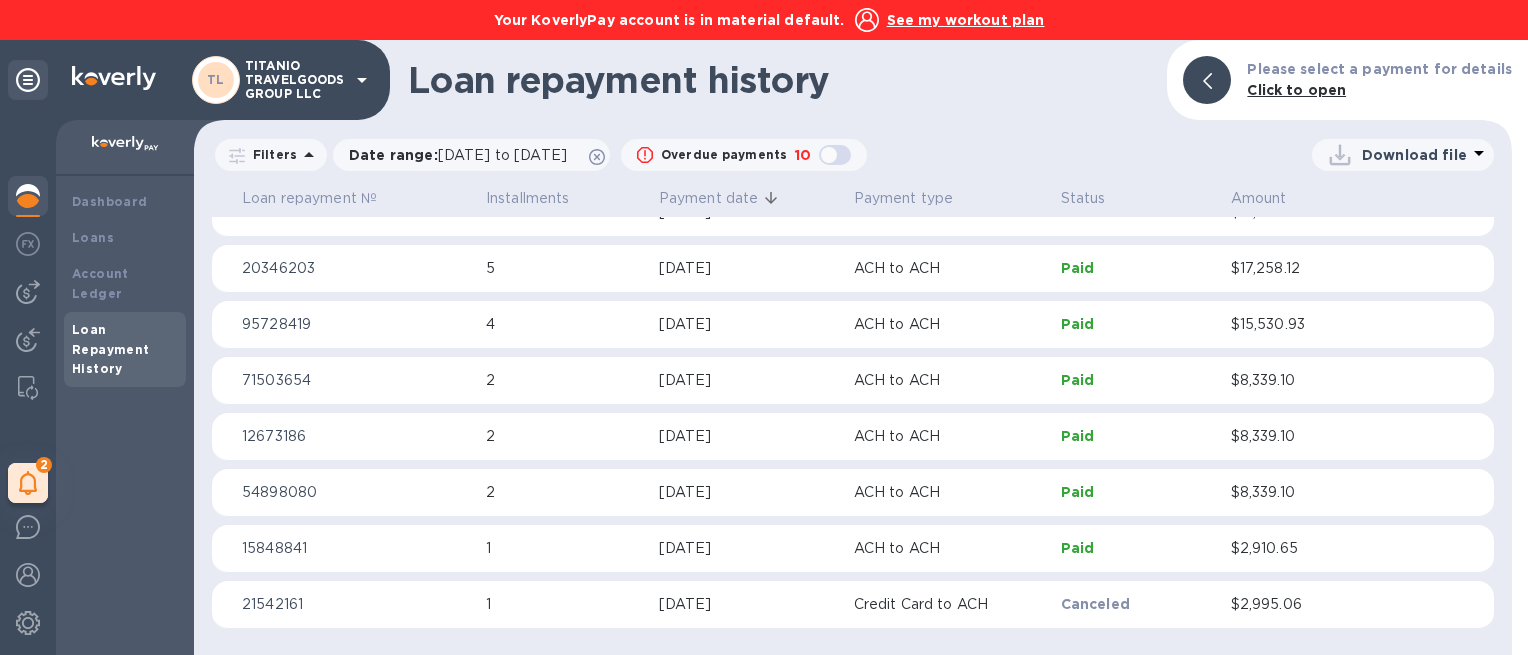 click on "1" at bounding box center [564, 548] 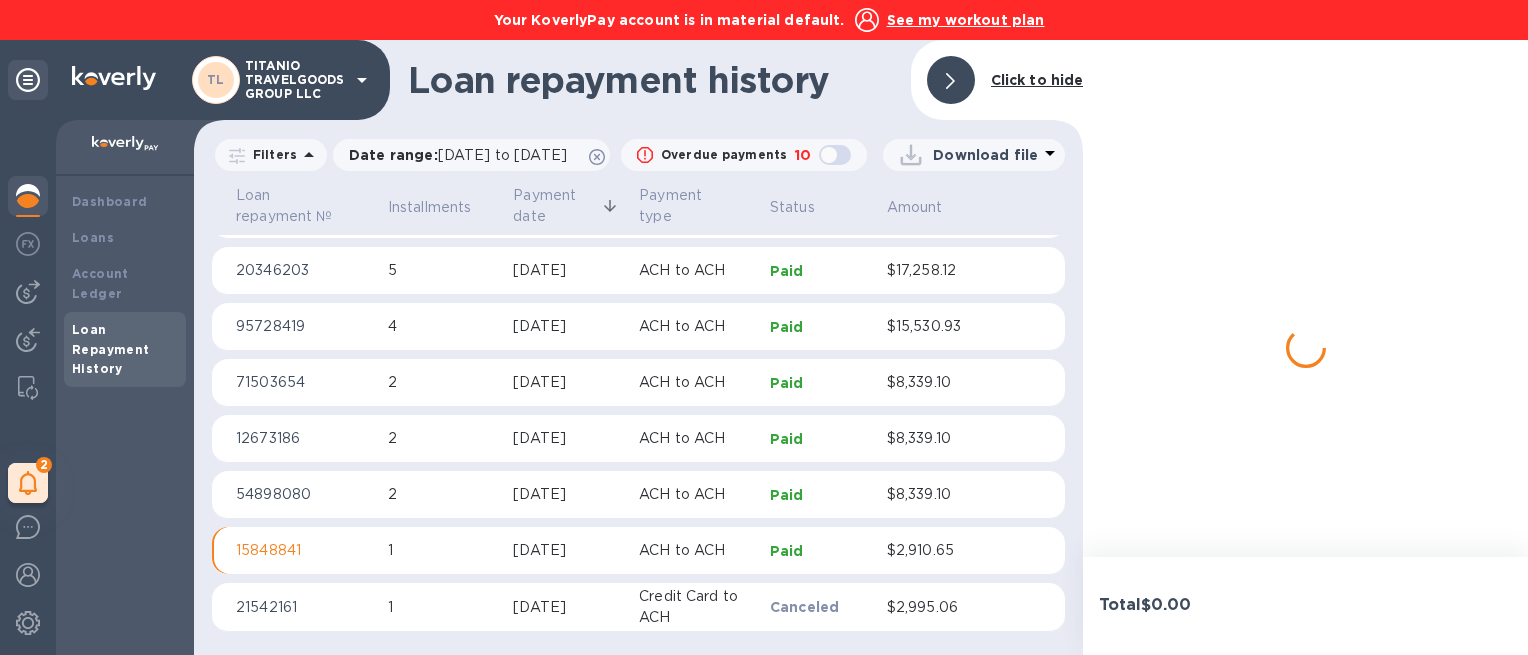 scroll, scrollTop: 2512, scrollLeft: 0, axis: vertical 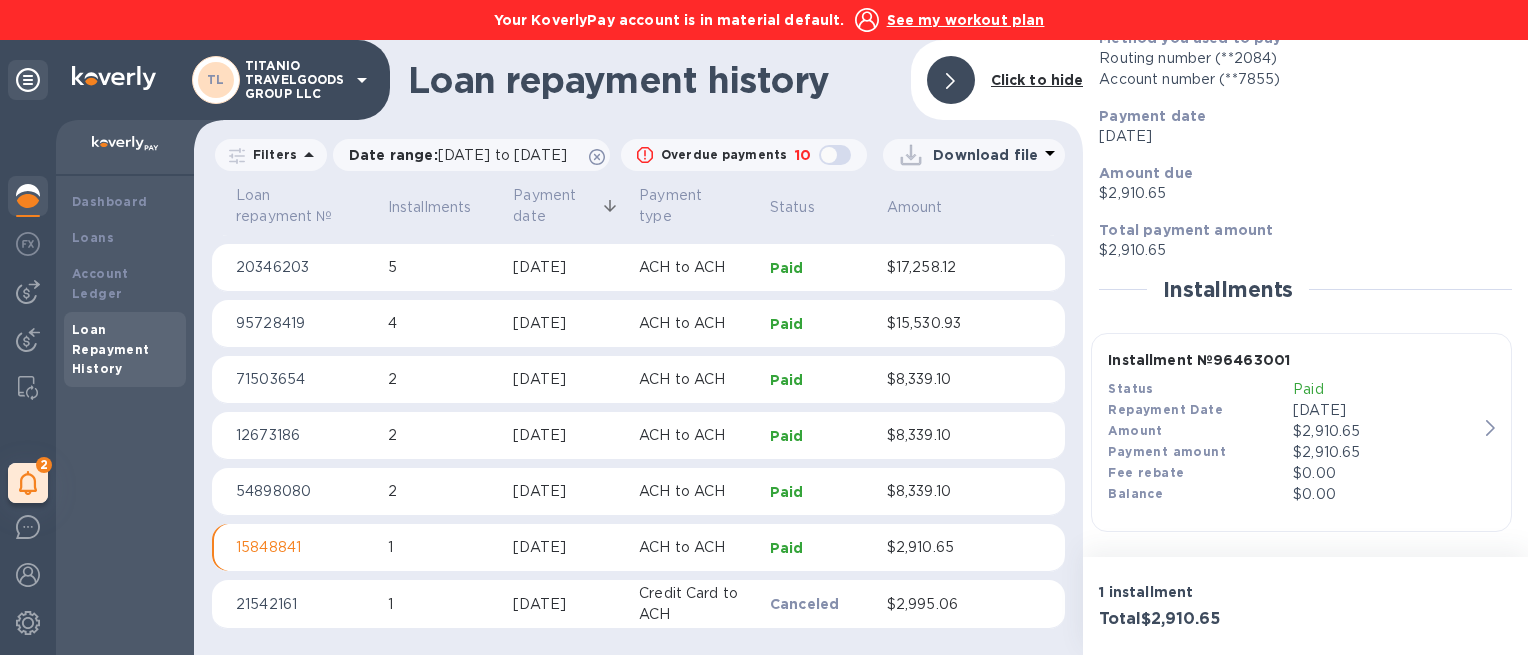 click at bounding box center [951, 80] 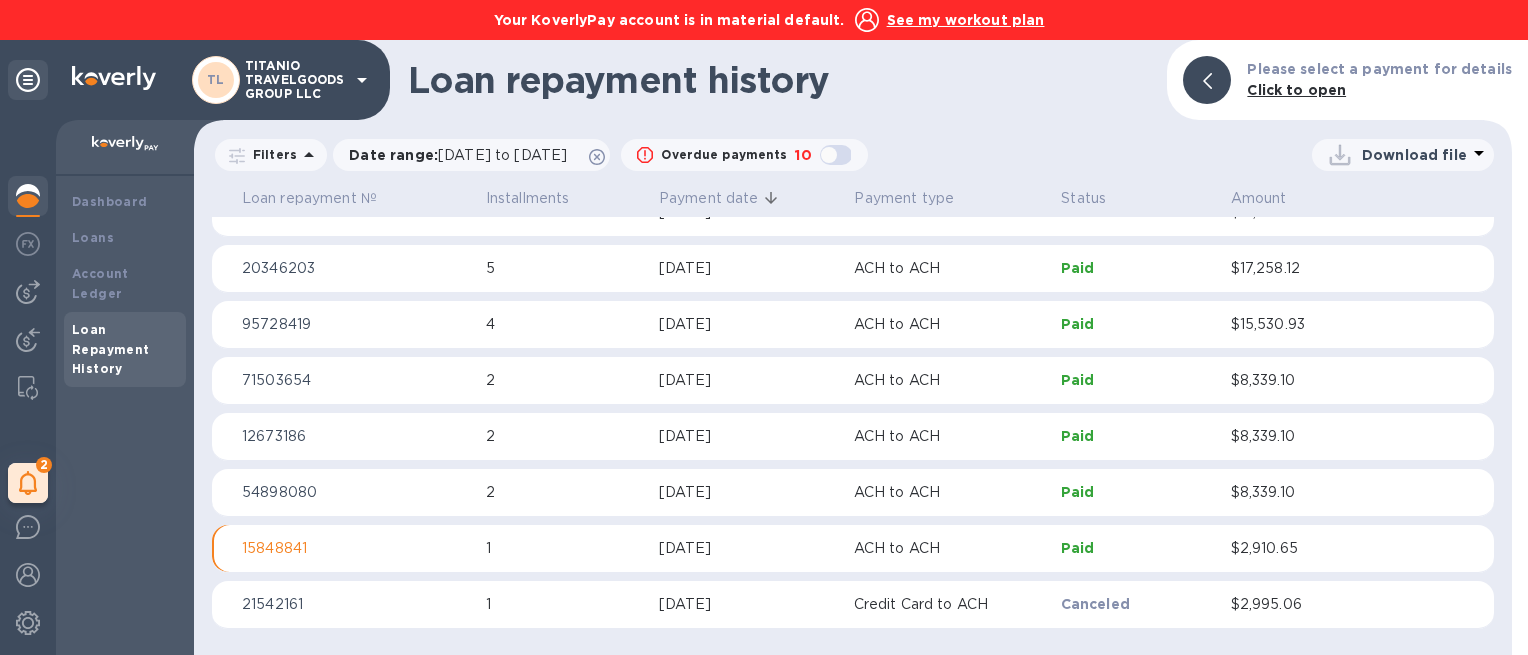 scroll, scrollTop: 2388, scrollLeft: 0, axis: vertical 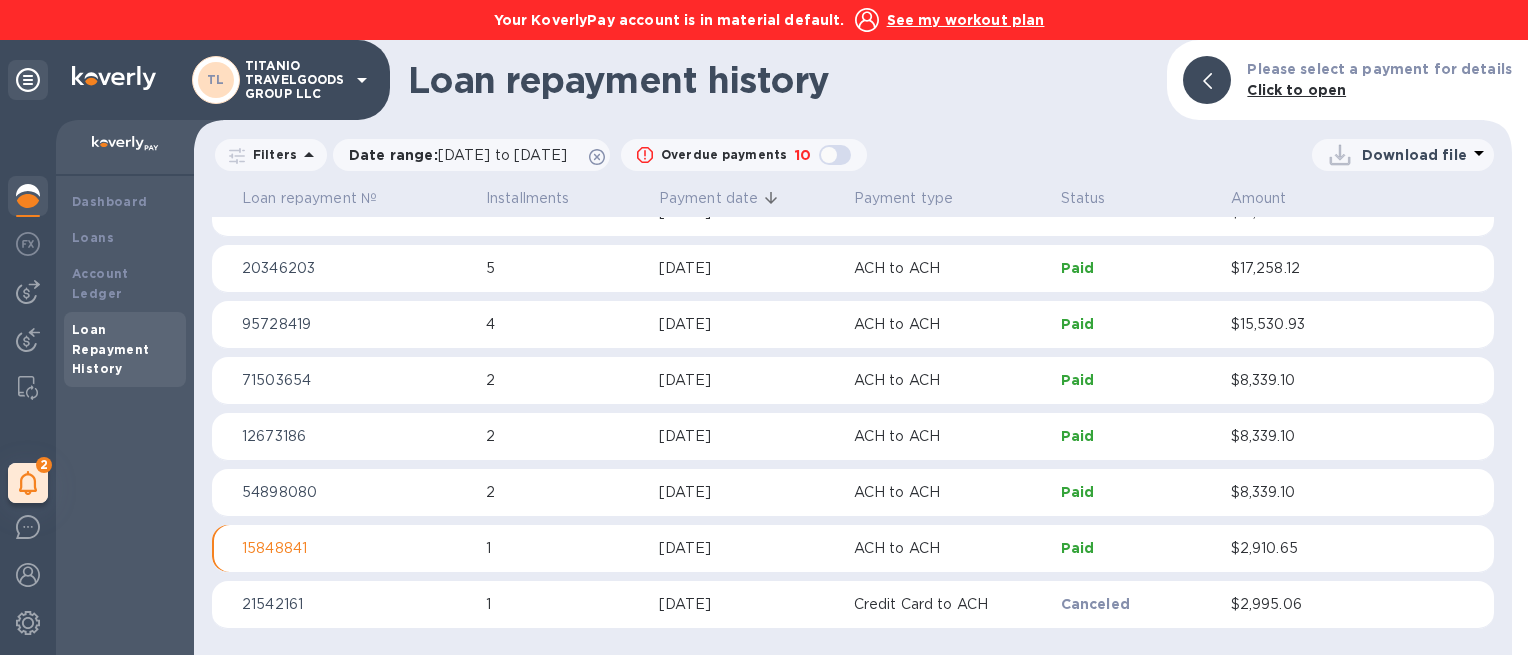click on "[DATE]" at bounding box center [748, 324] 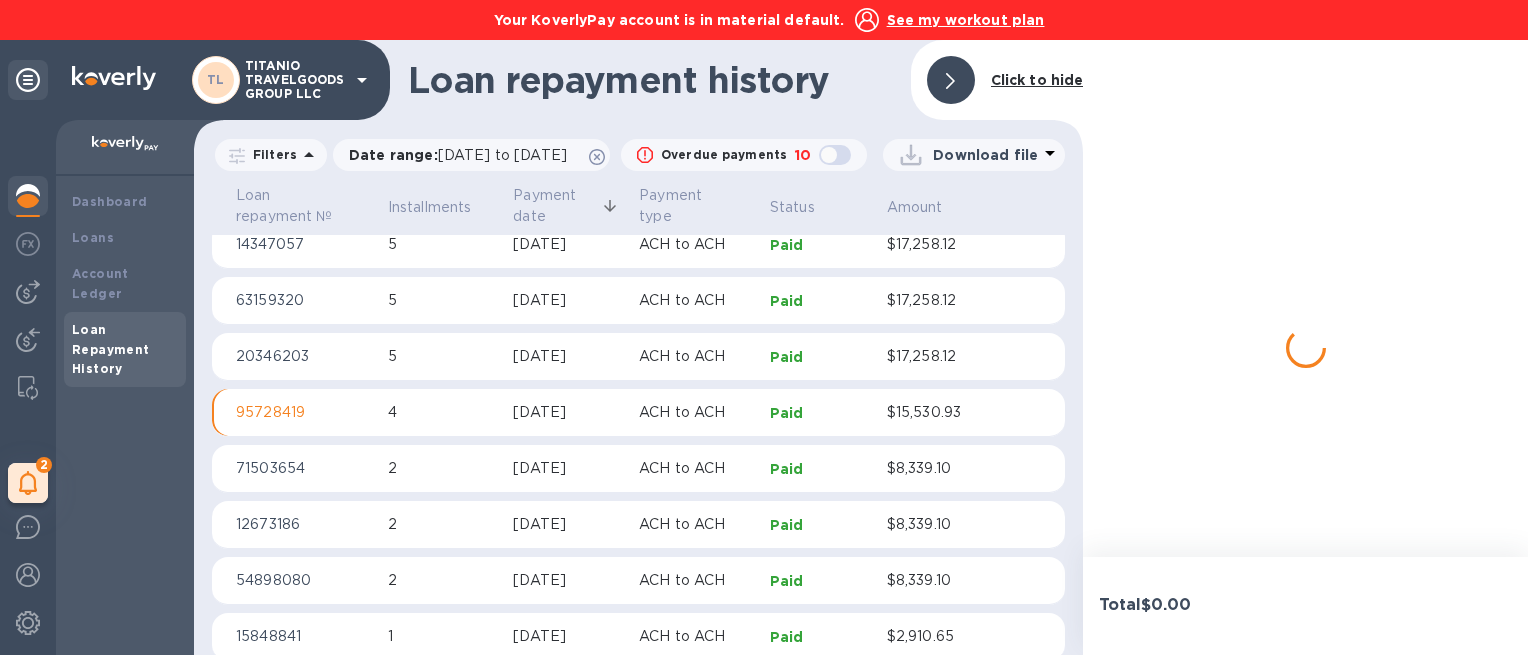 scroll, scrollTop: 2512, scrollLeft: 0, axis: vertical 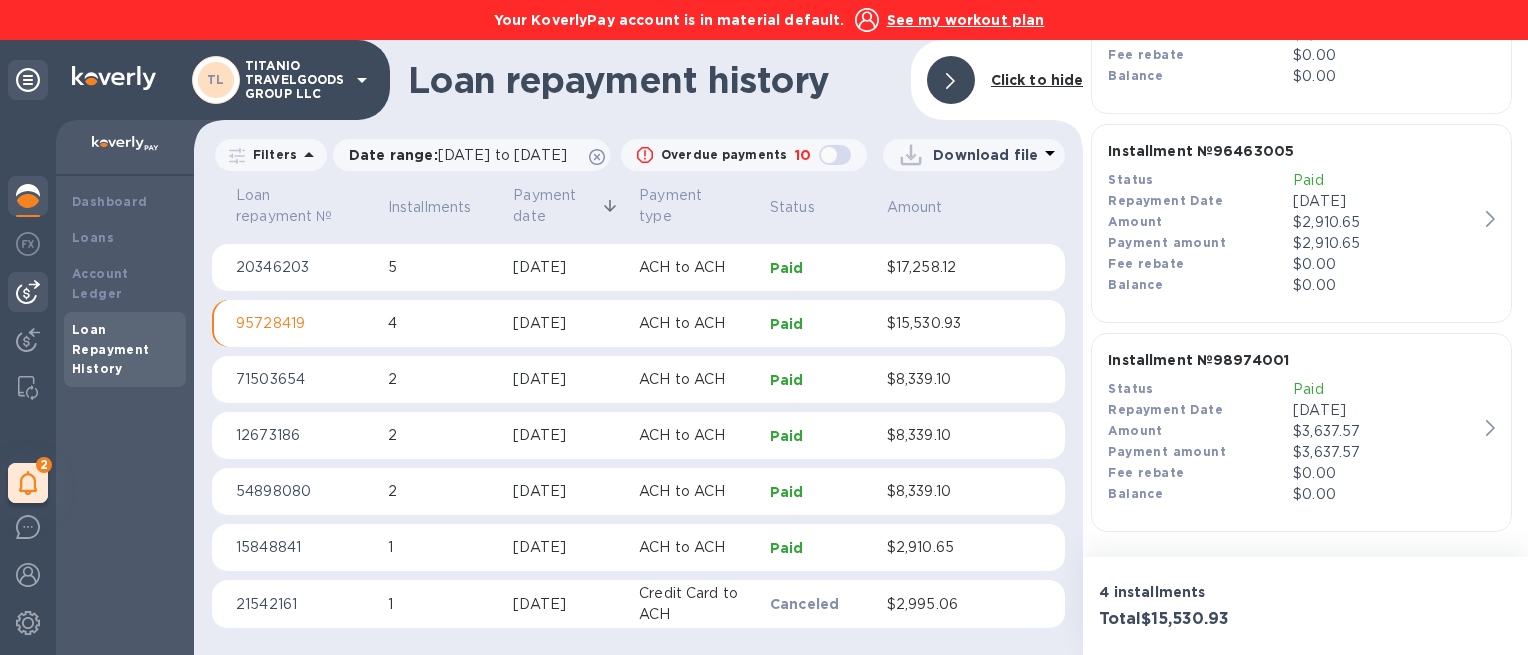 click at bounding box center (28, 292) 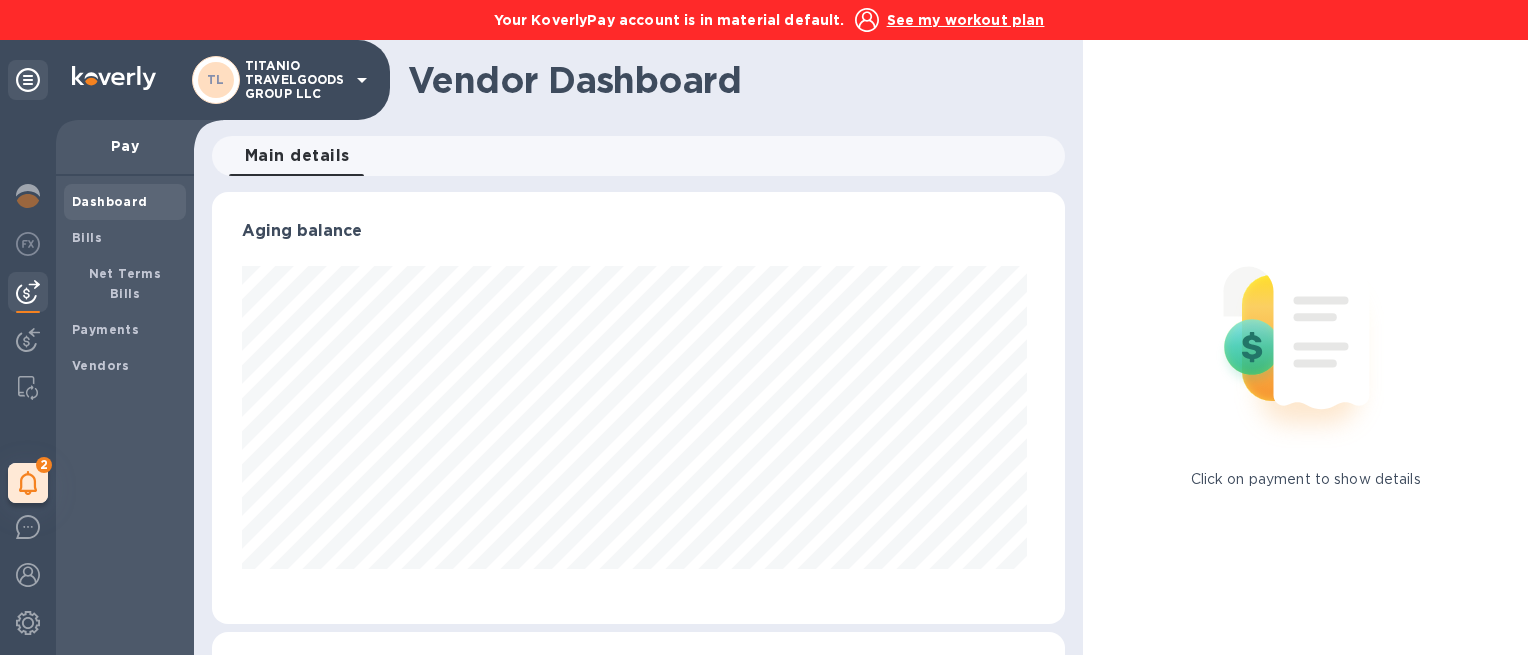scroll, scrollTop: 999568, scrollLeft: 999154, axis: both 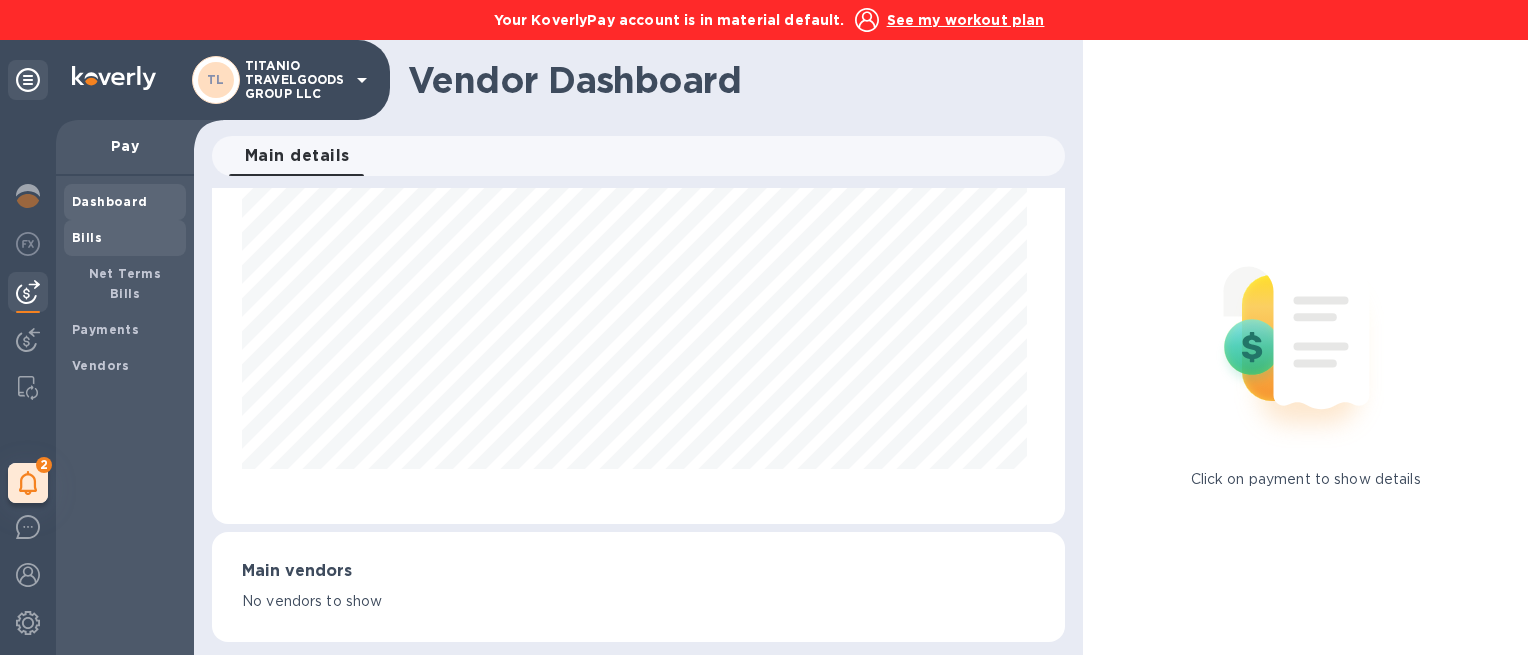 click on "Bills" at bounding box center (87, 237) 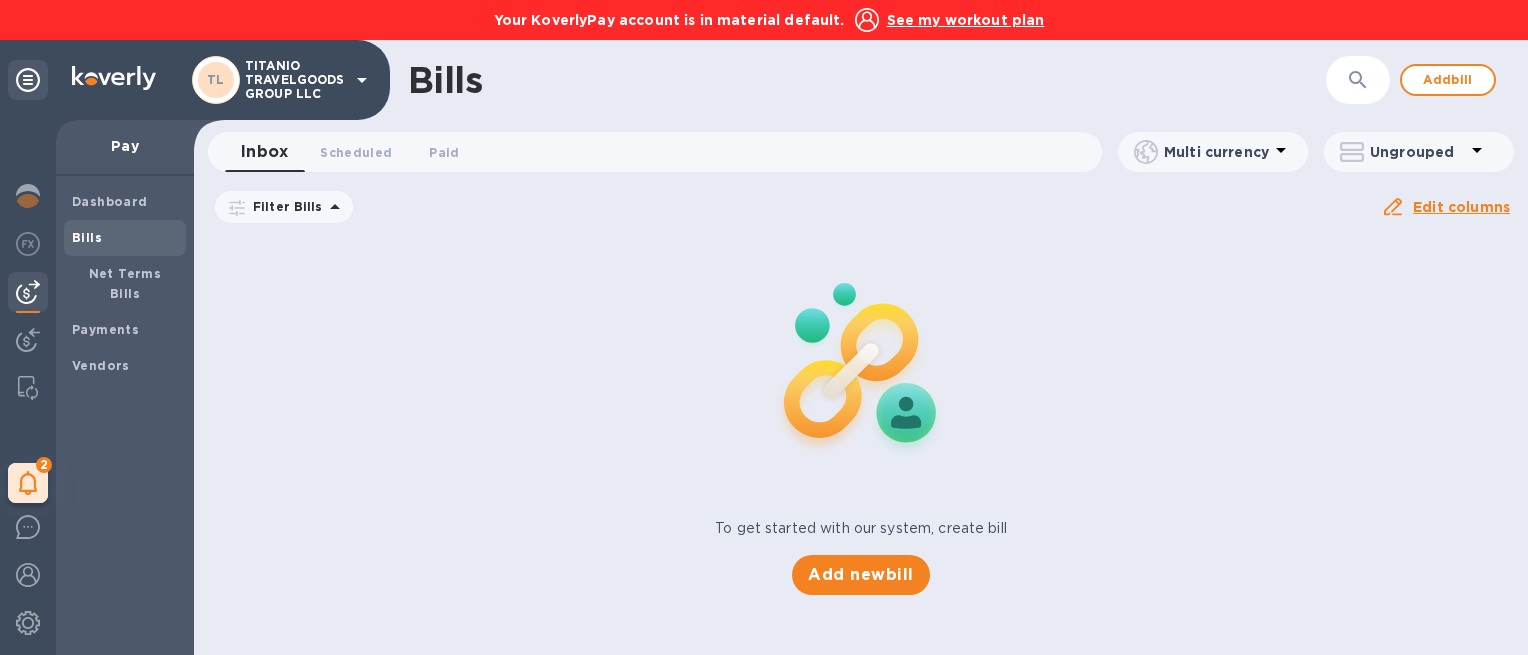 click on "[DATE] to [DATE]" at bounding box center (0, 0) 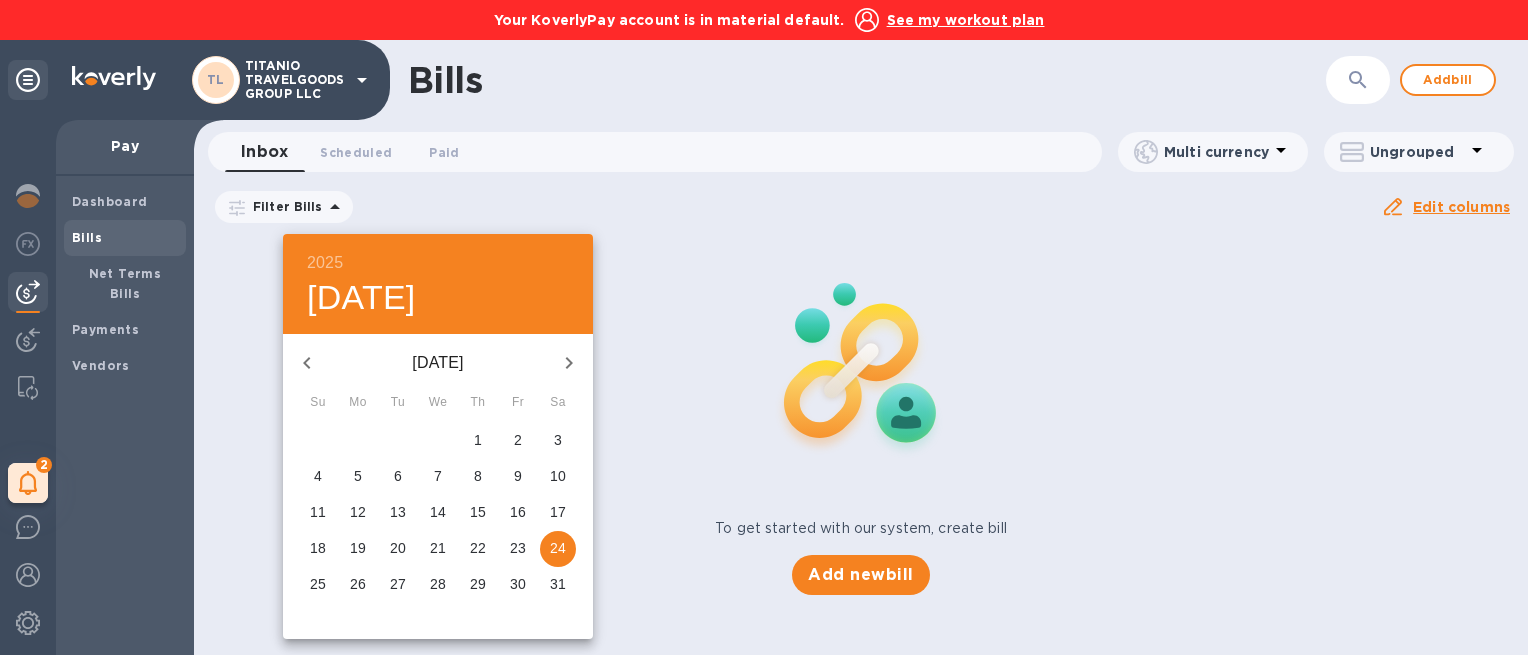 click 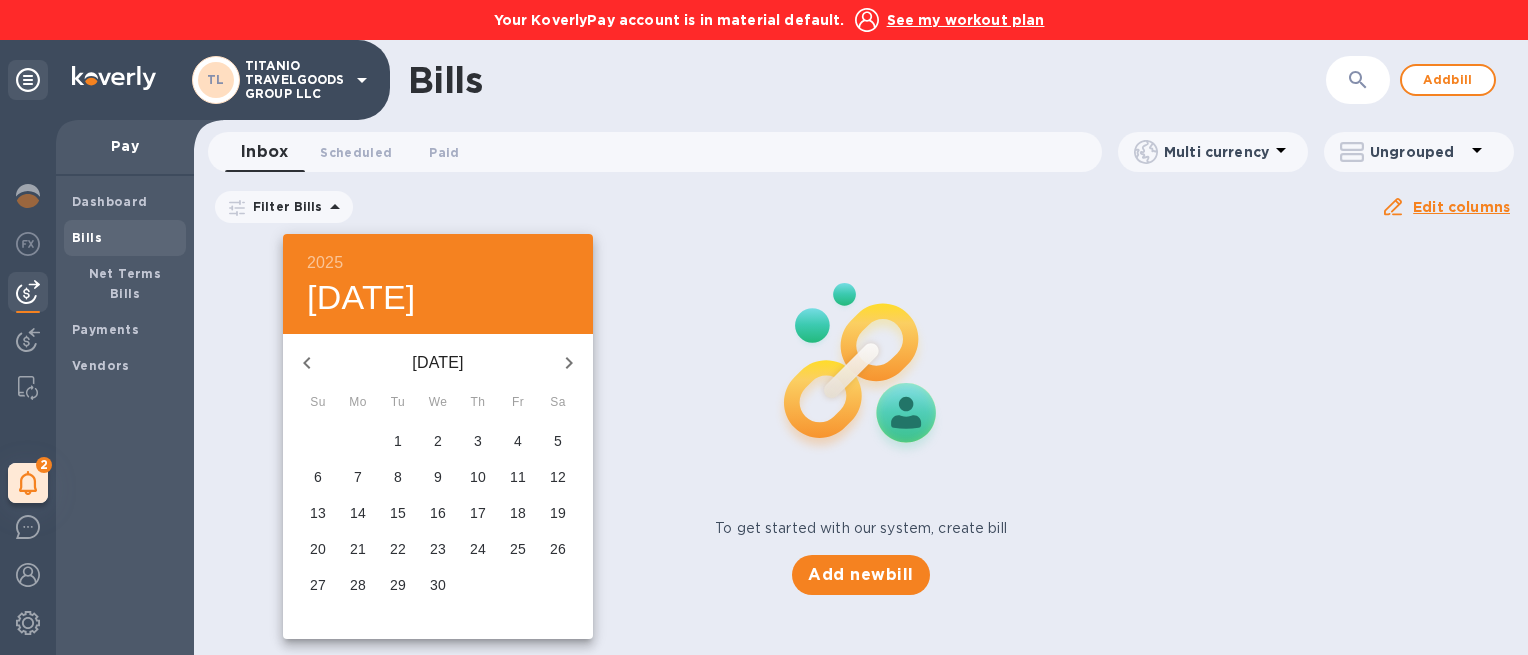 click 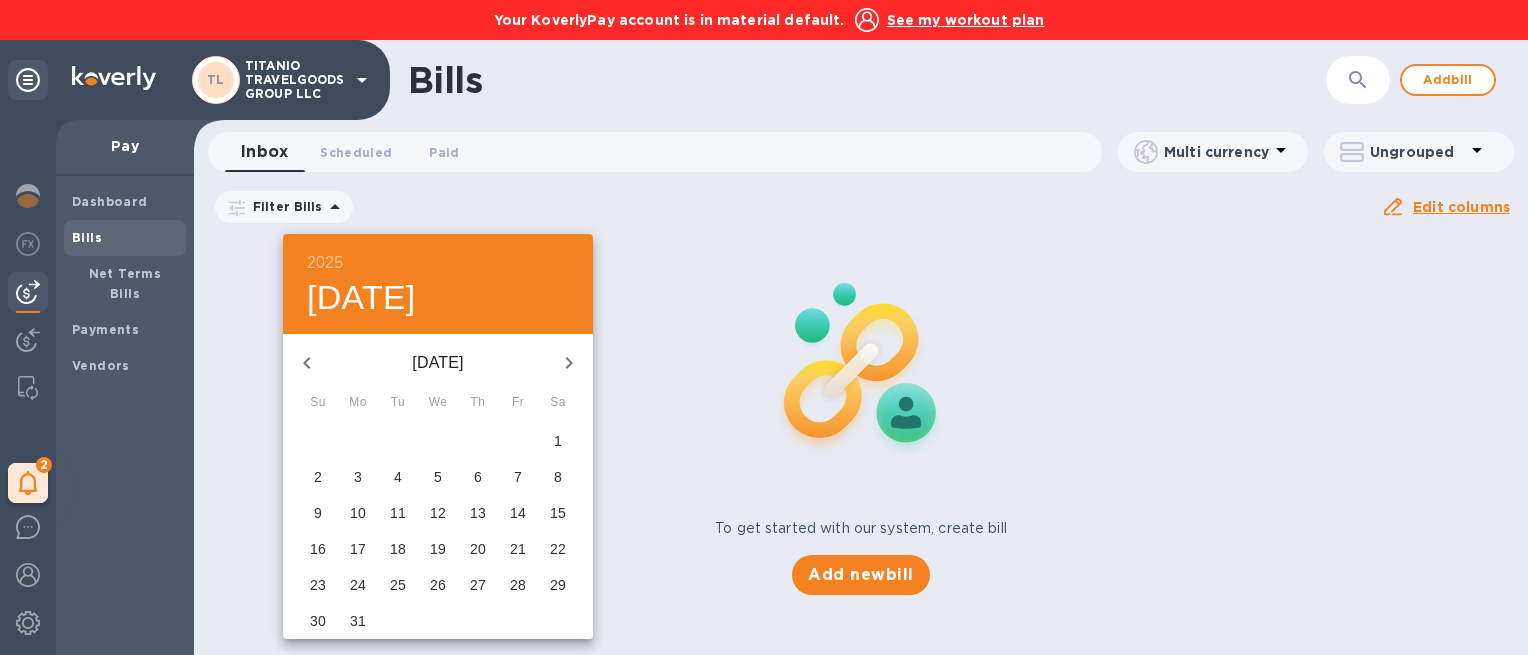 click 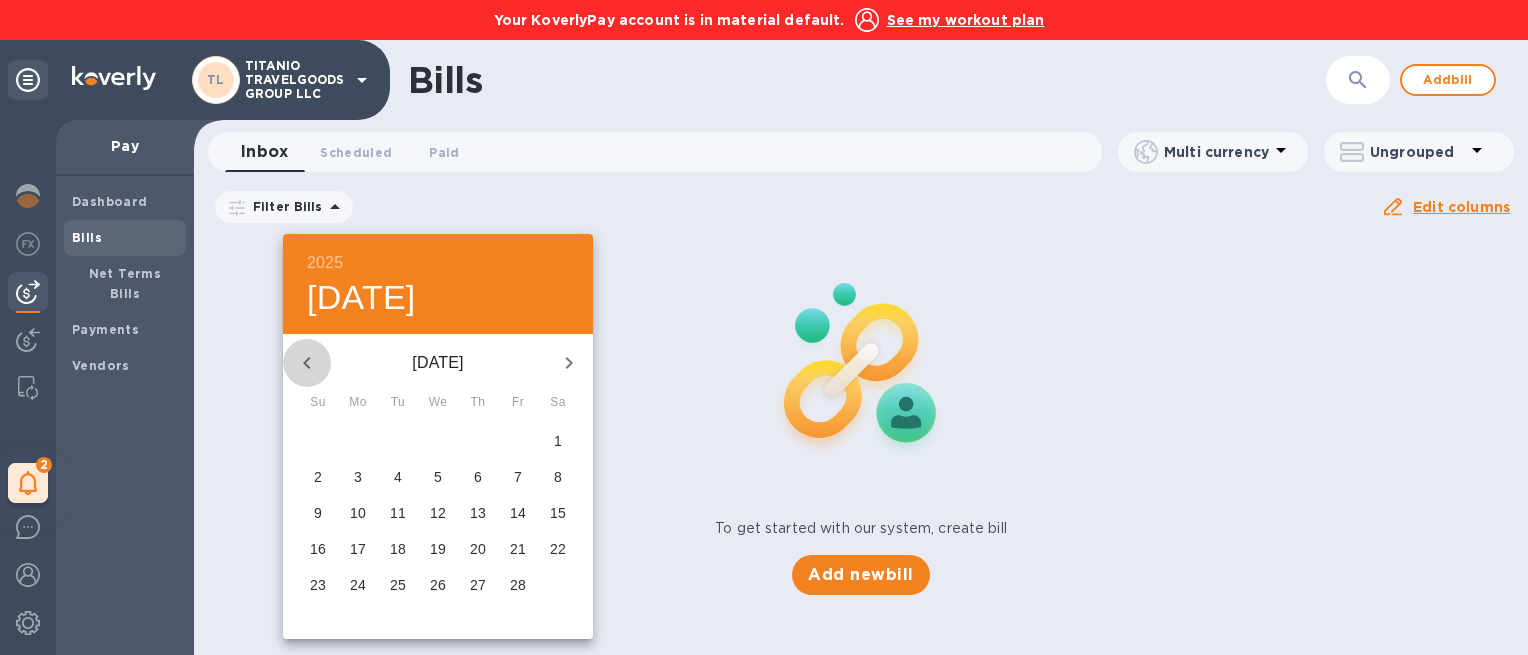 click 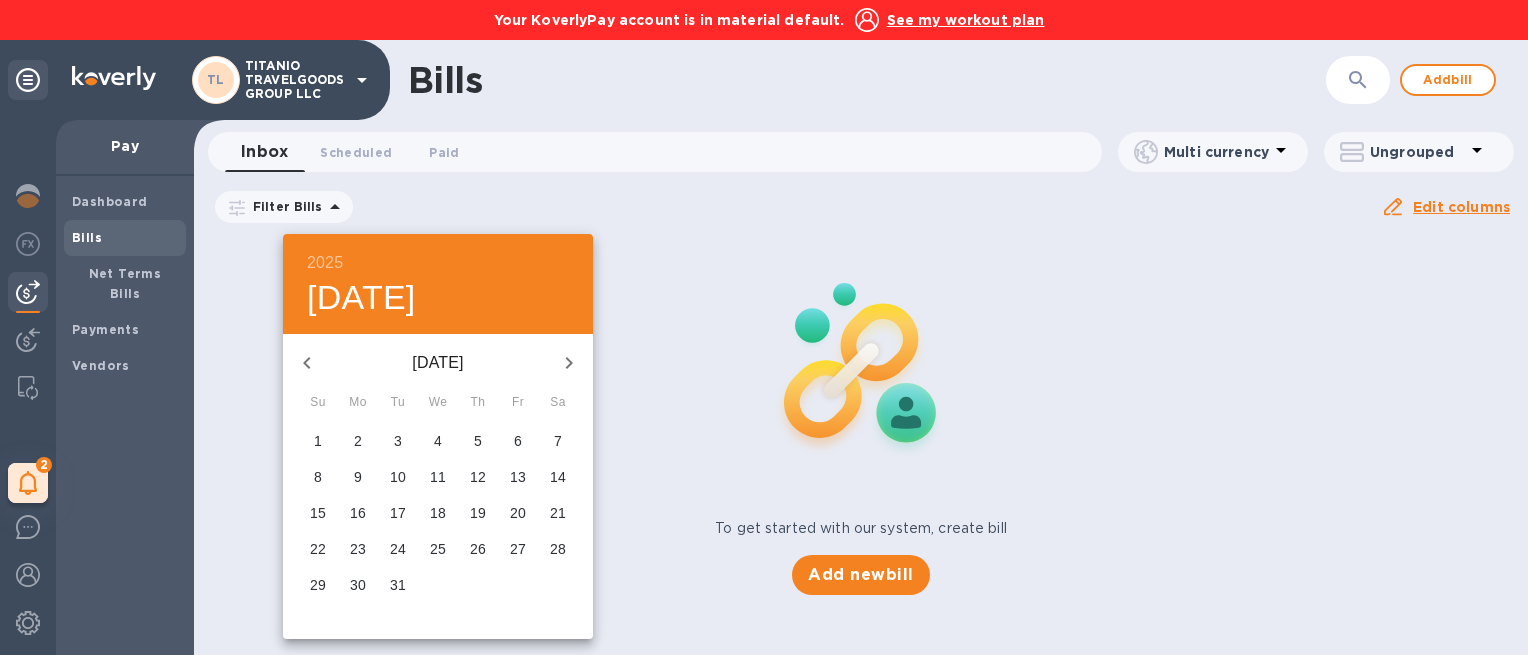 click 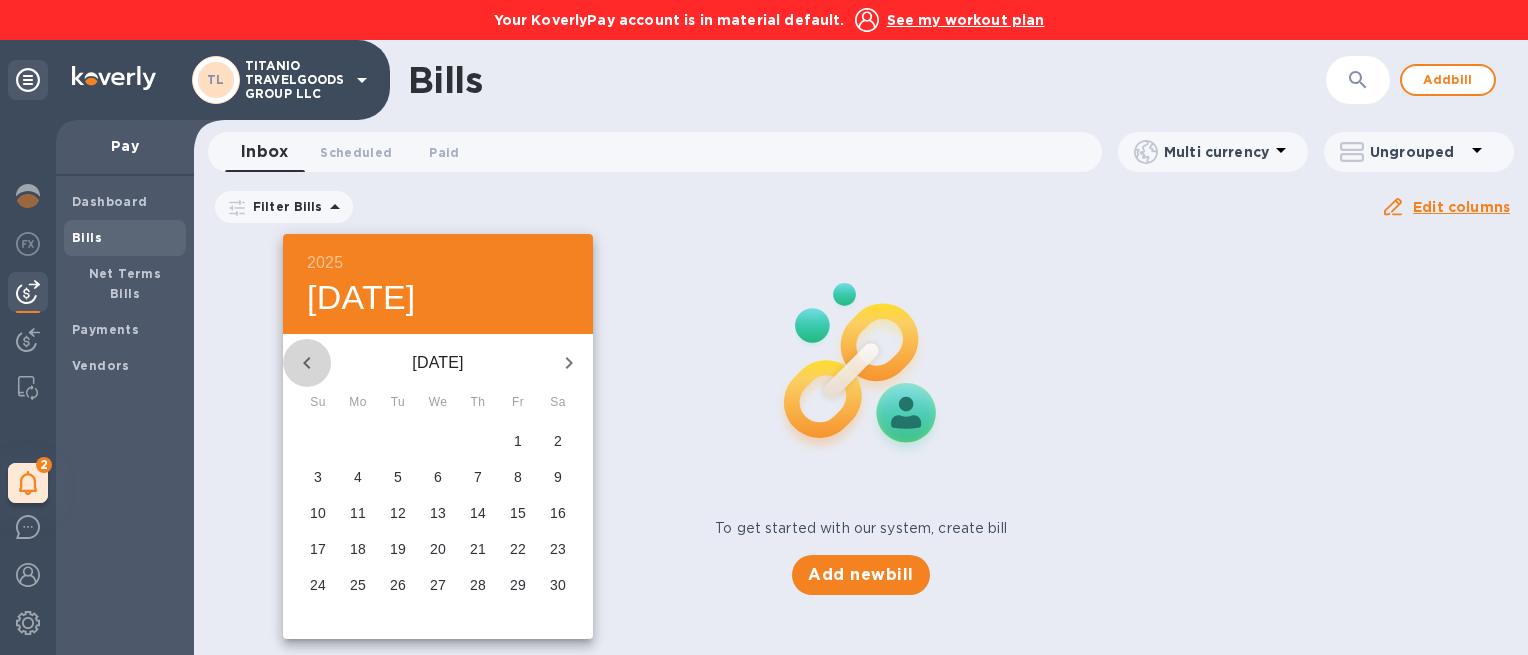 click 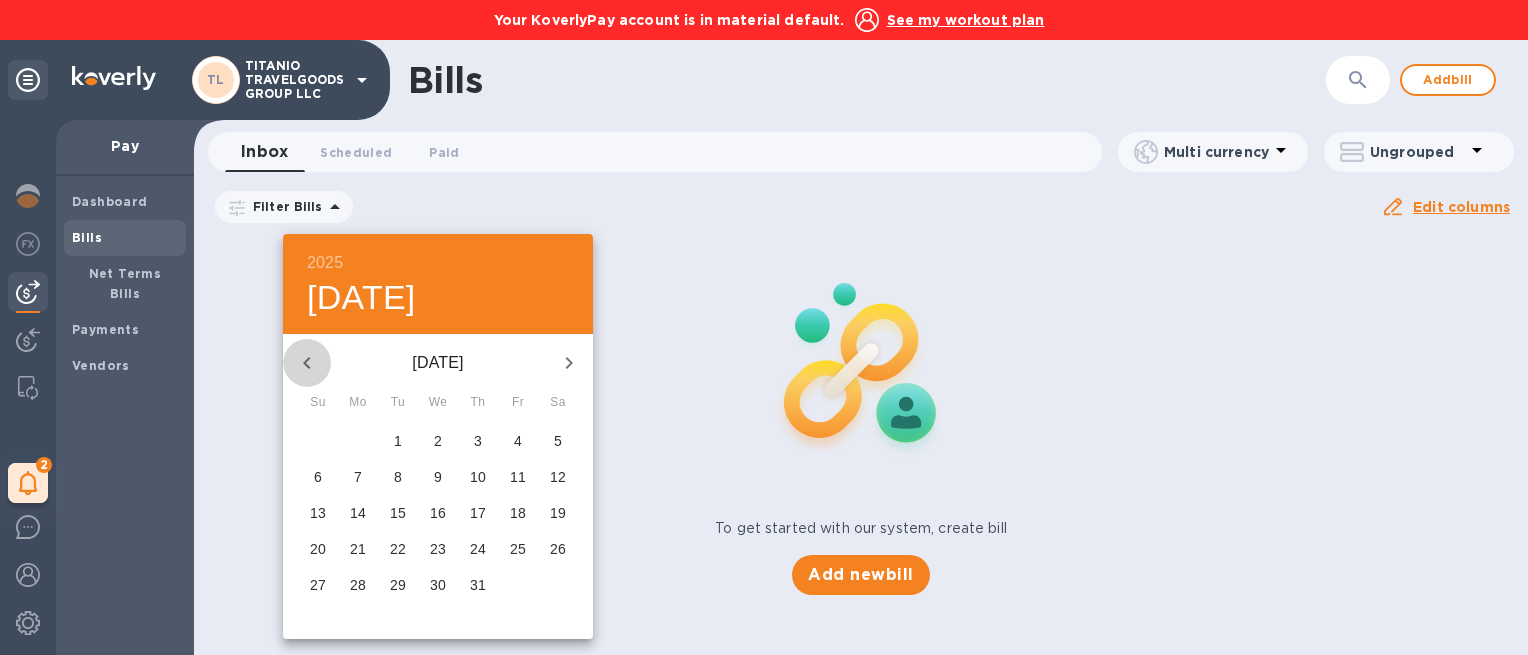 click 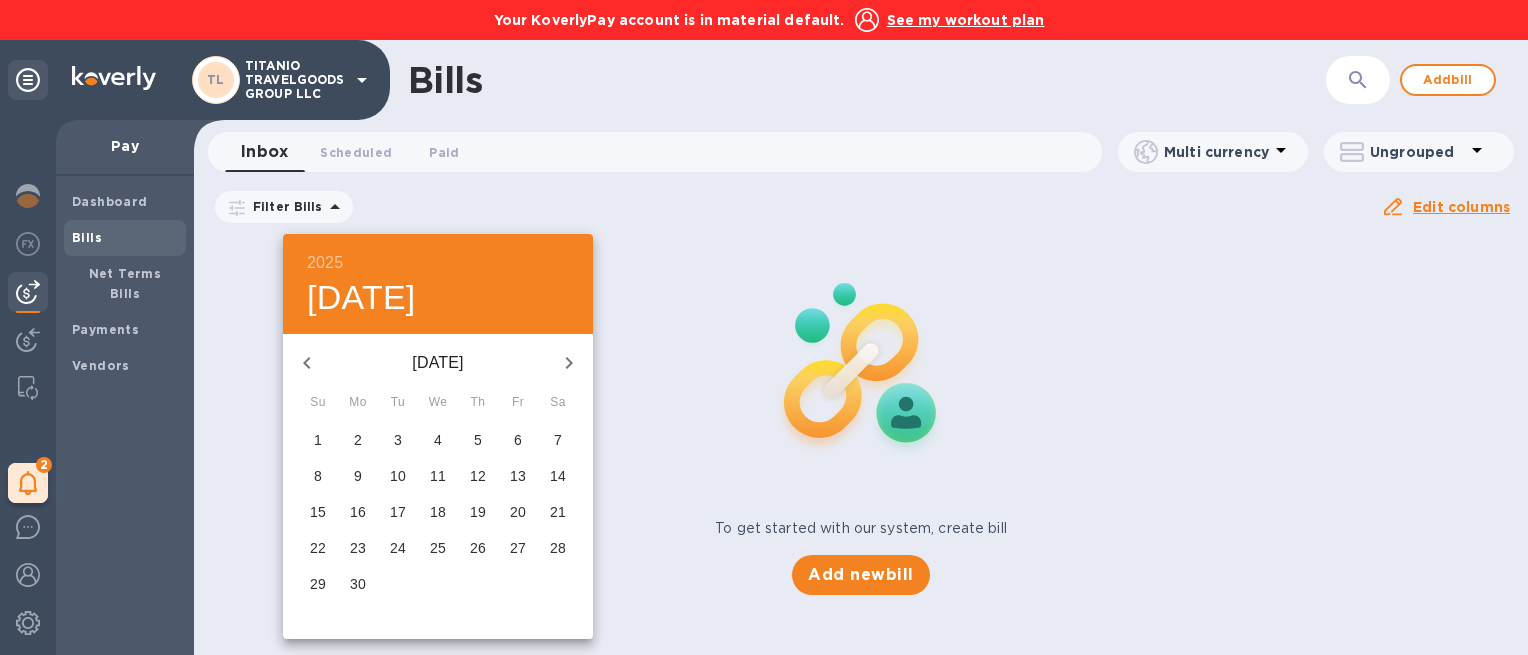 click 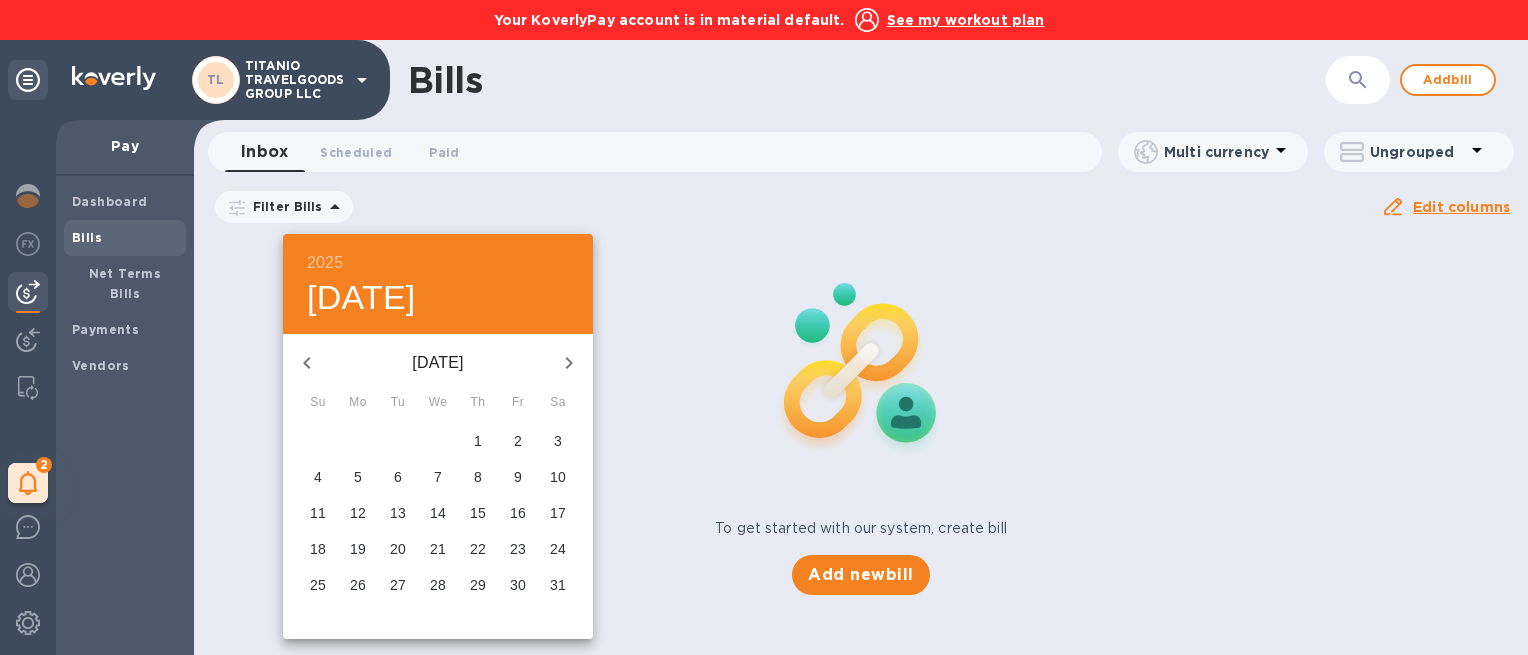click 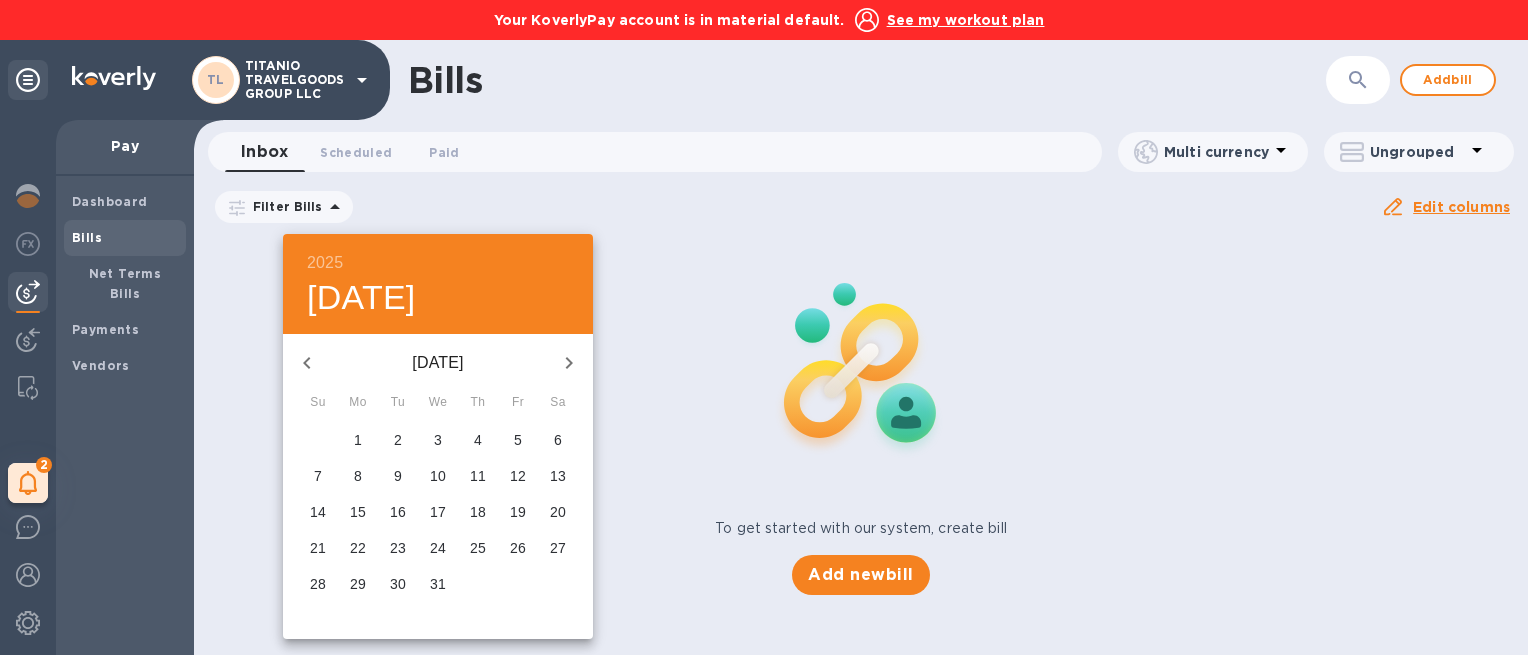 click on "1" at bounding box center [358, 440] 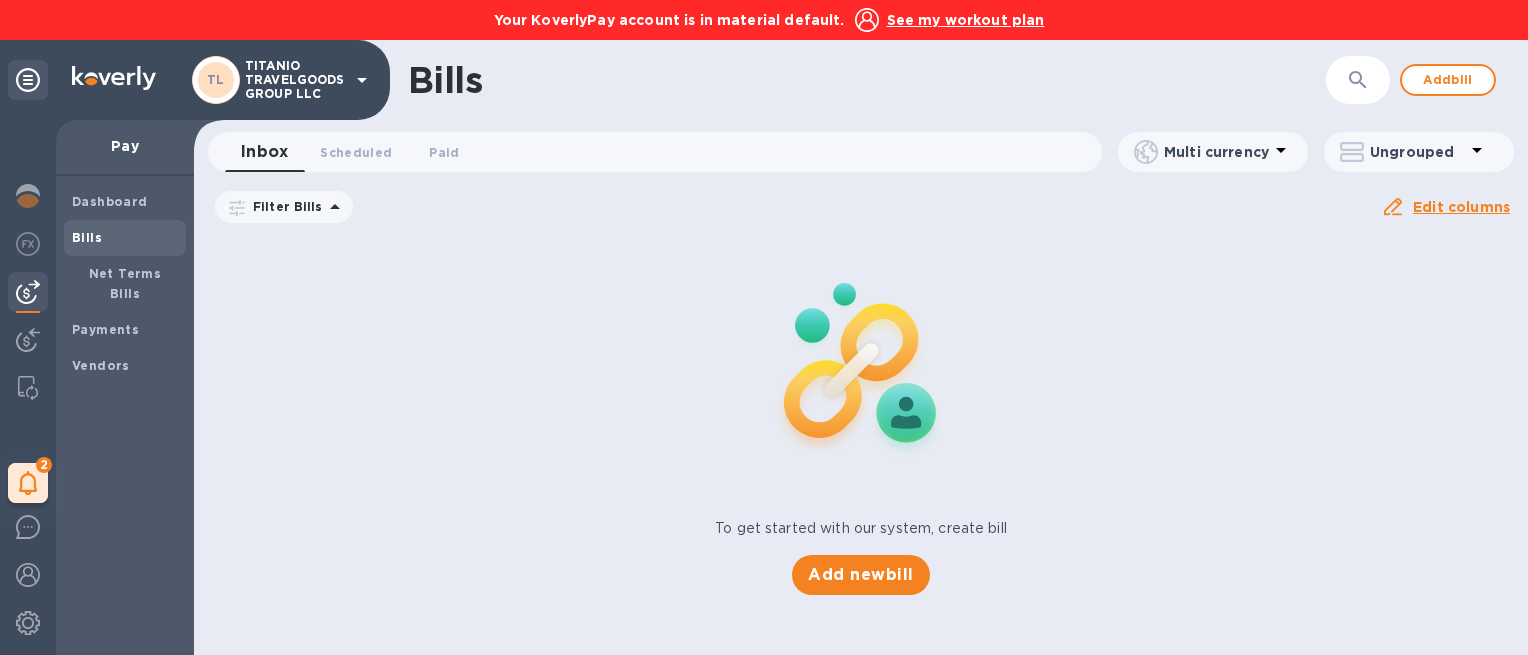 click on "Apply" at bounding box center [0, 0] 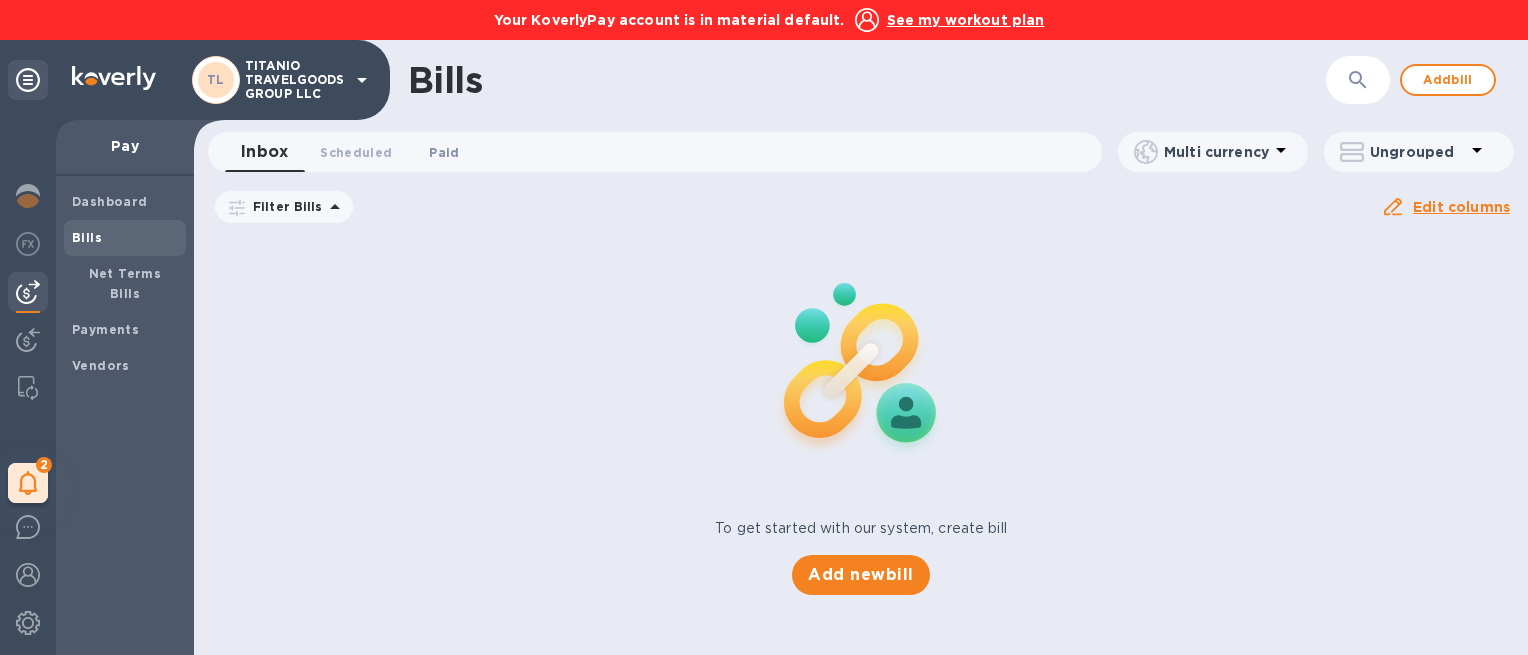 click on "Paid 0" at bounding box center (444, 152) 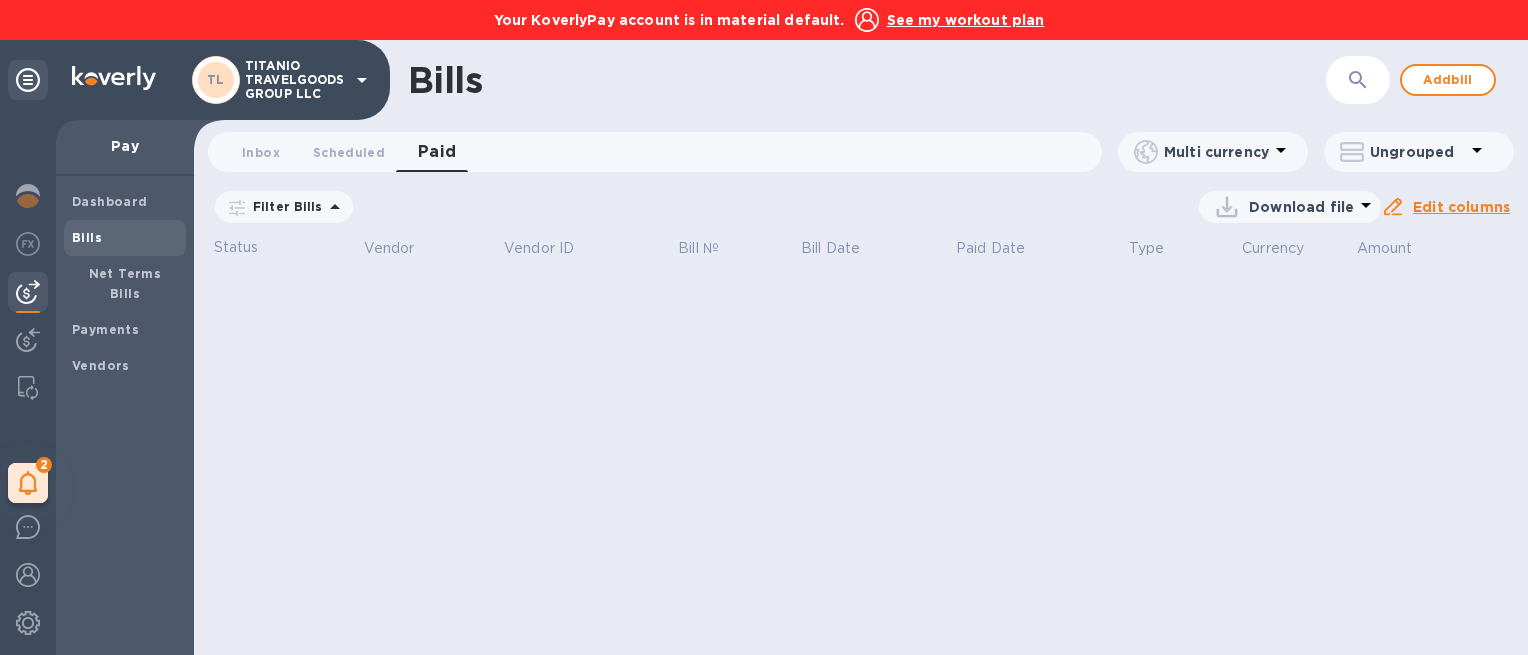 click on "[DATE] to [DATE]" at bounding box center [0, 0] 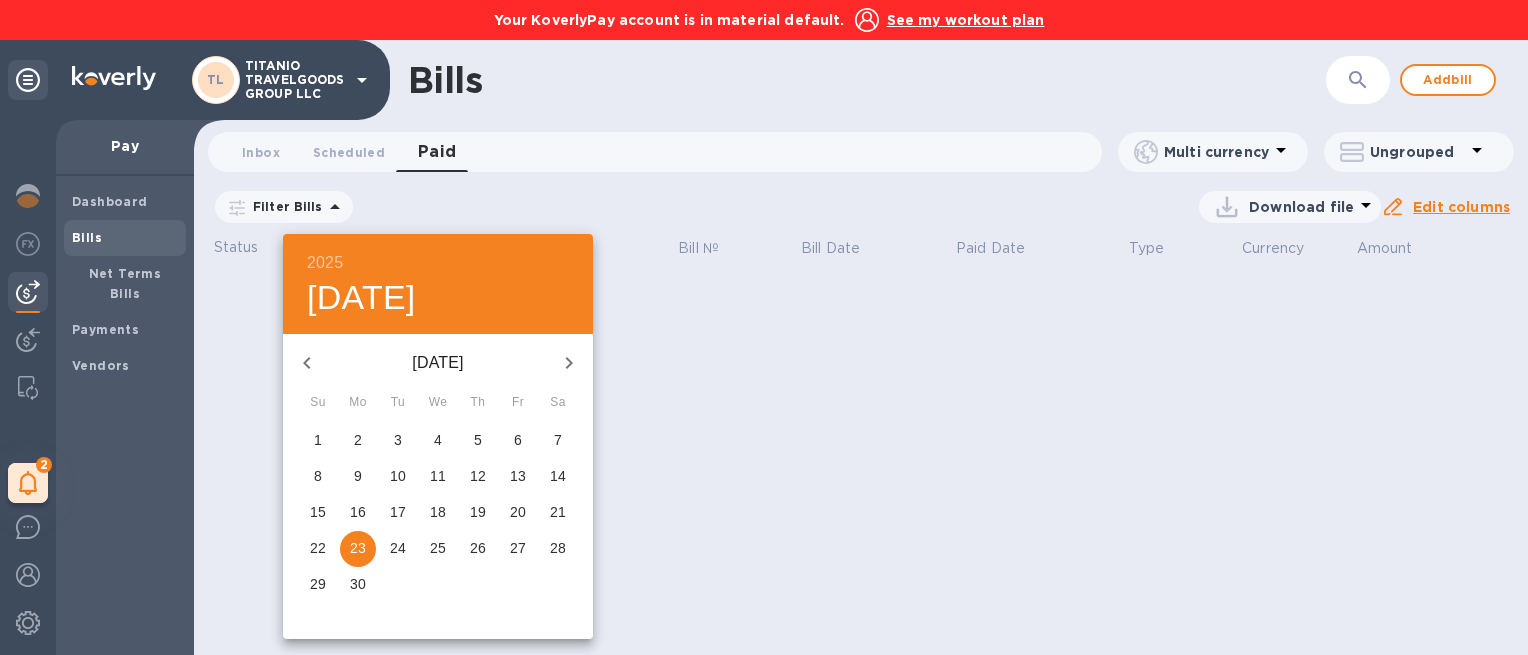 click 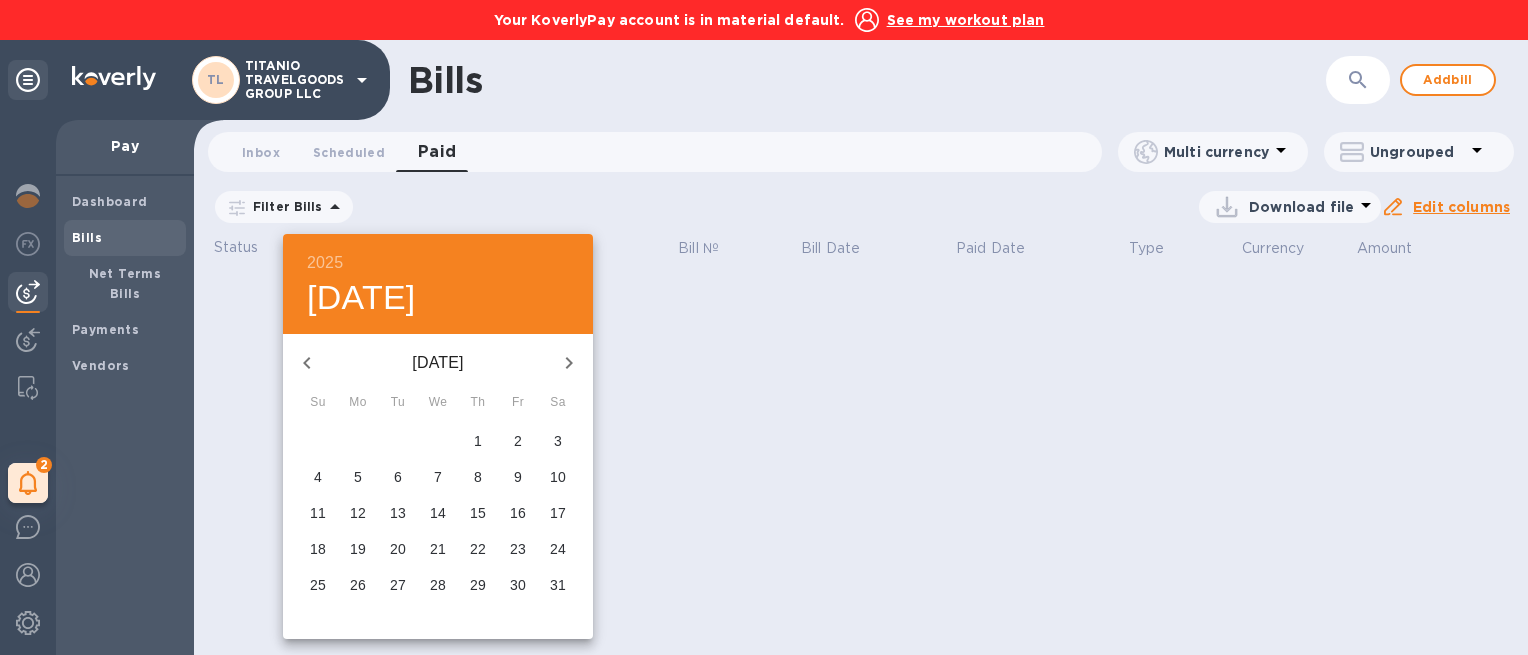 click 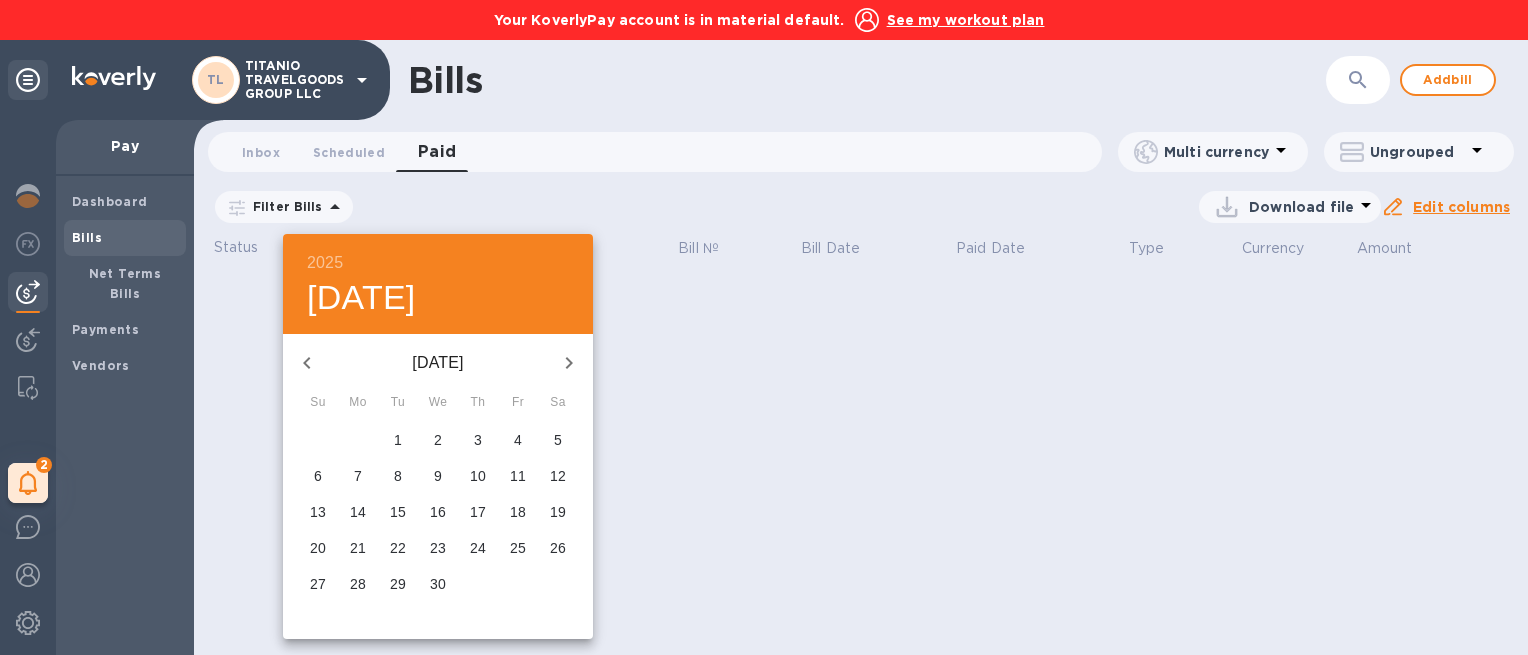 click 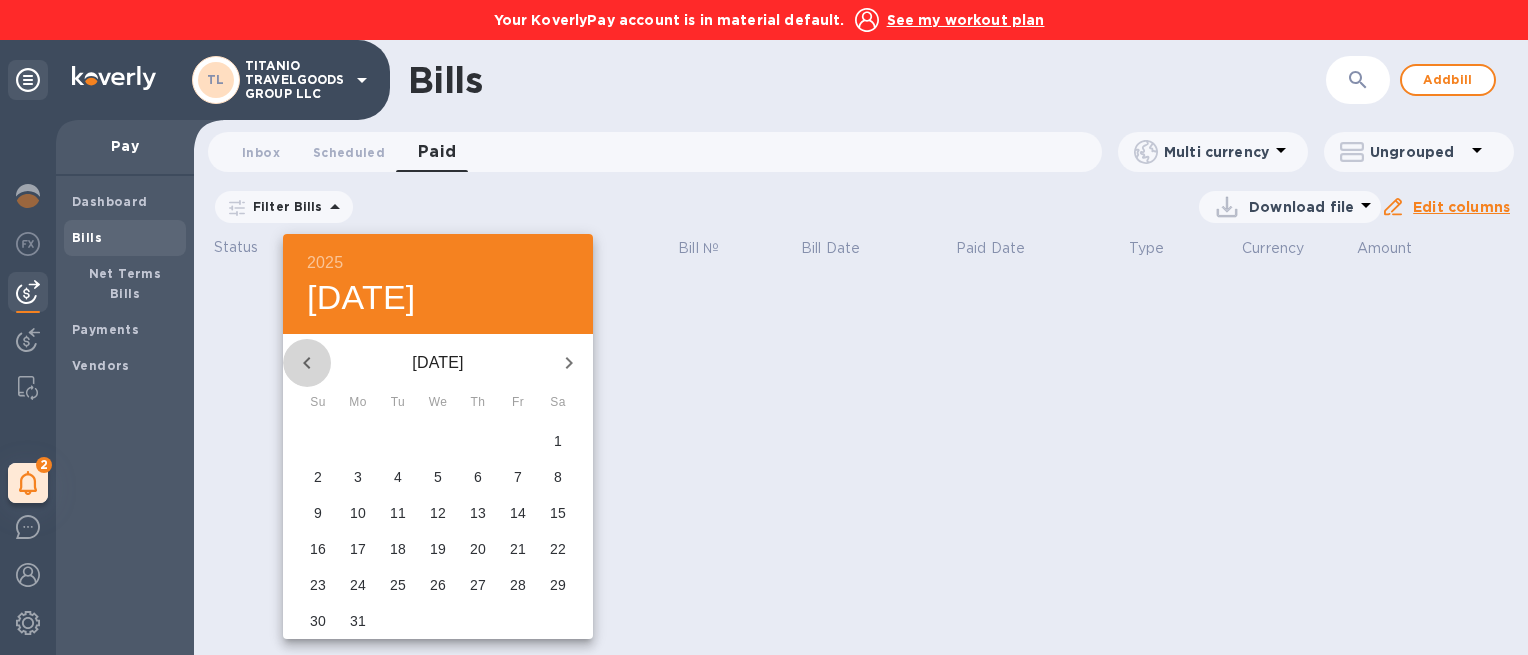 click 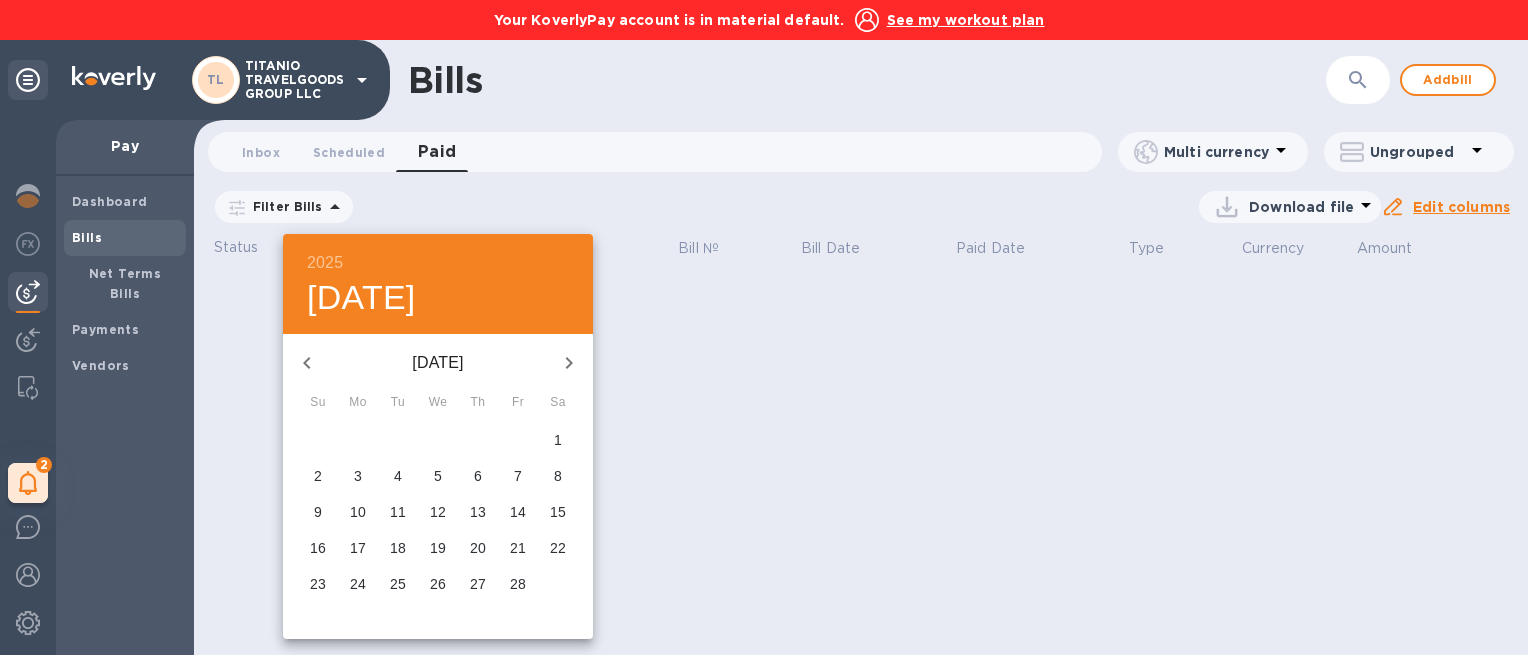 click 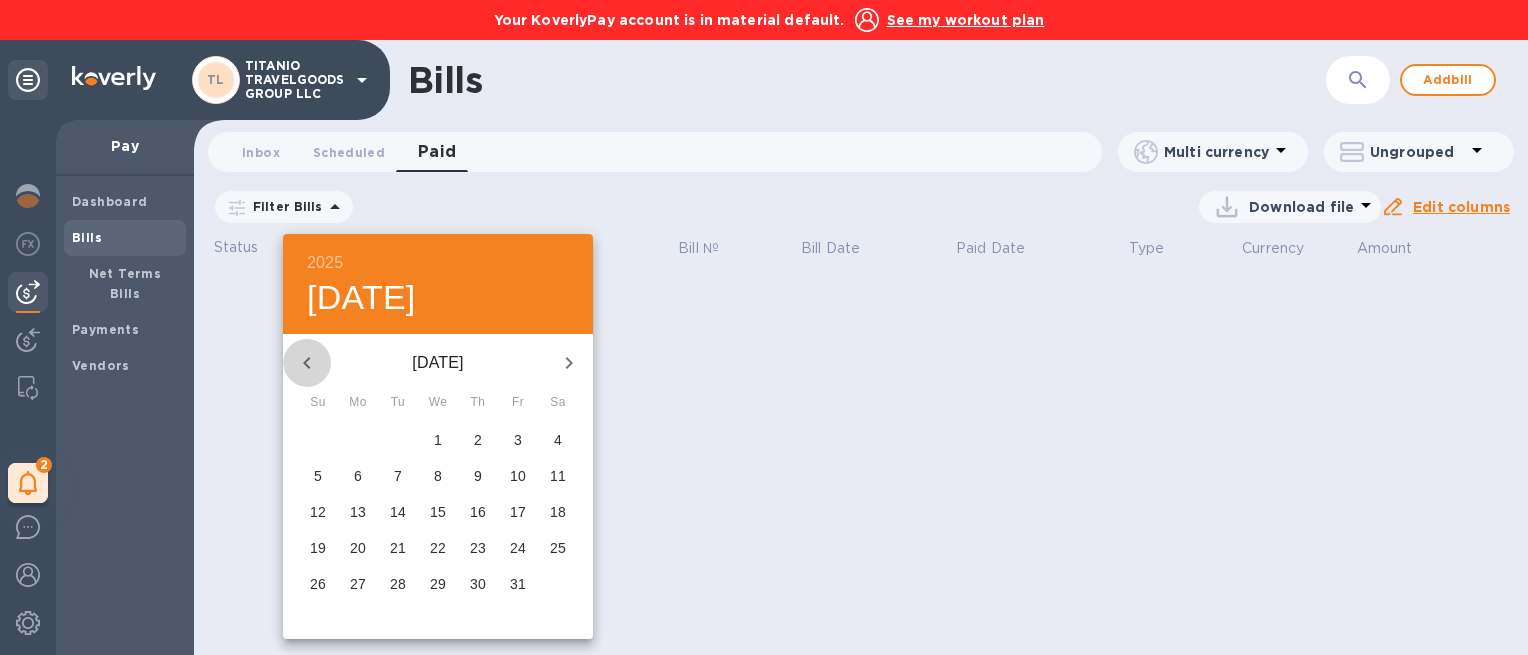 click 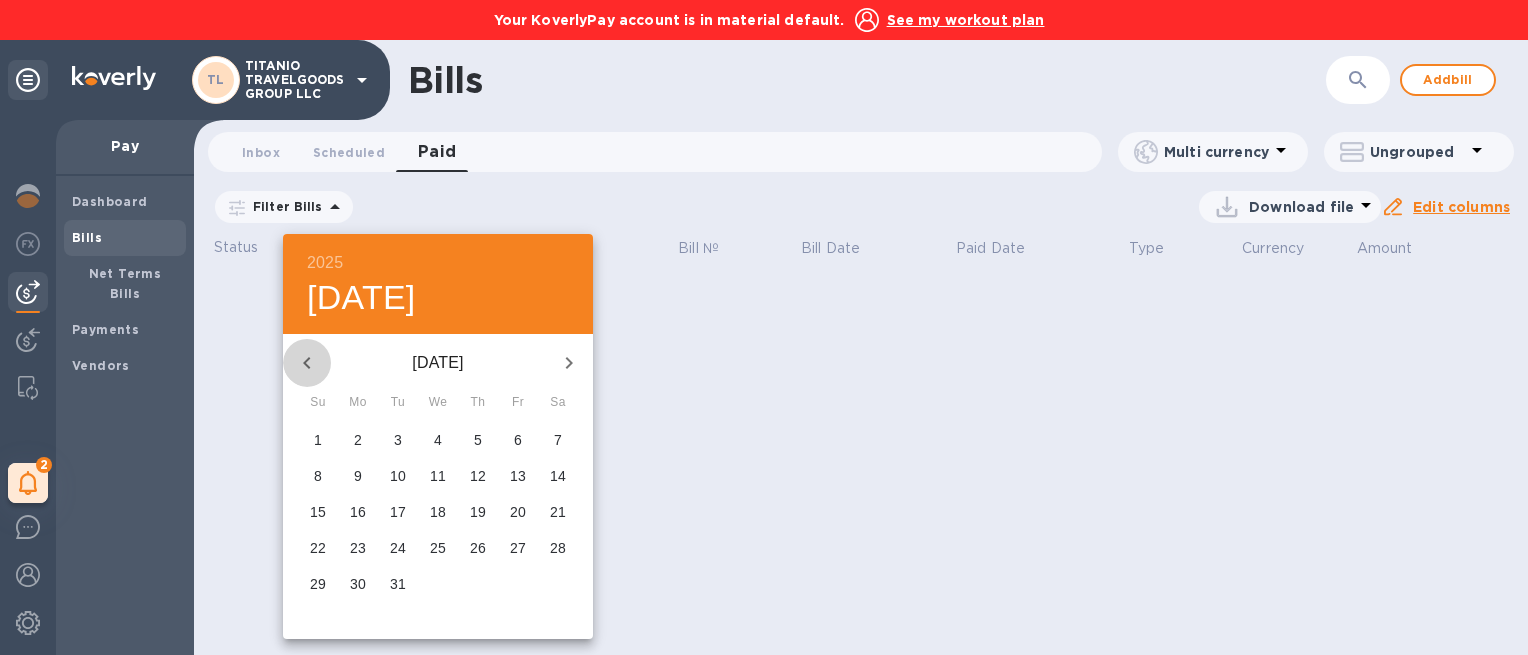 click 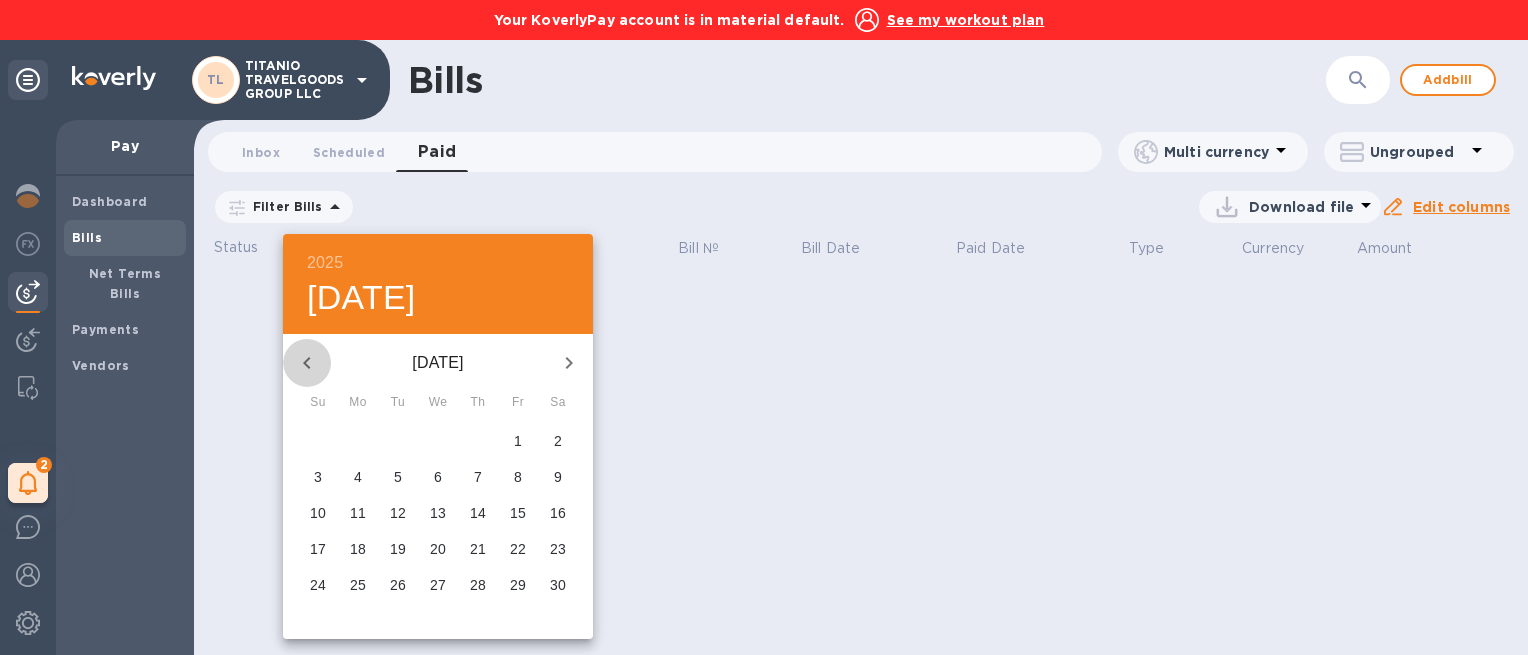 click 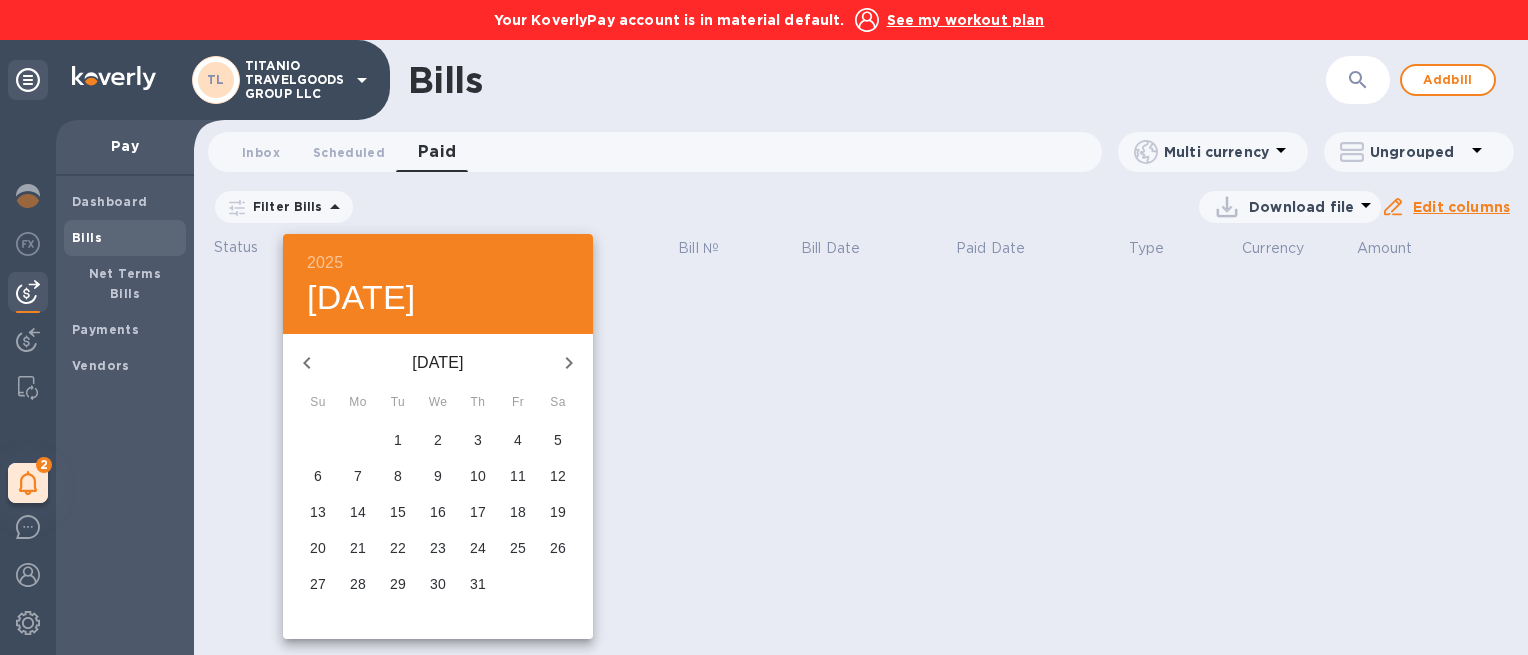 click 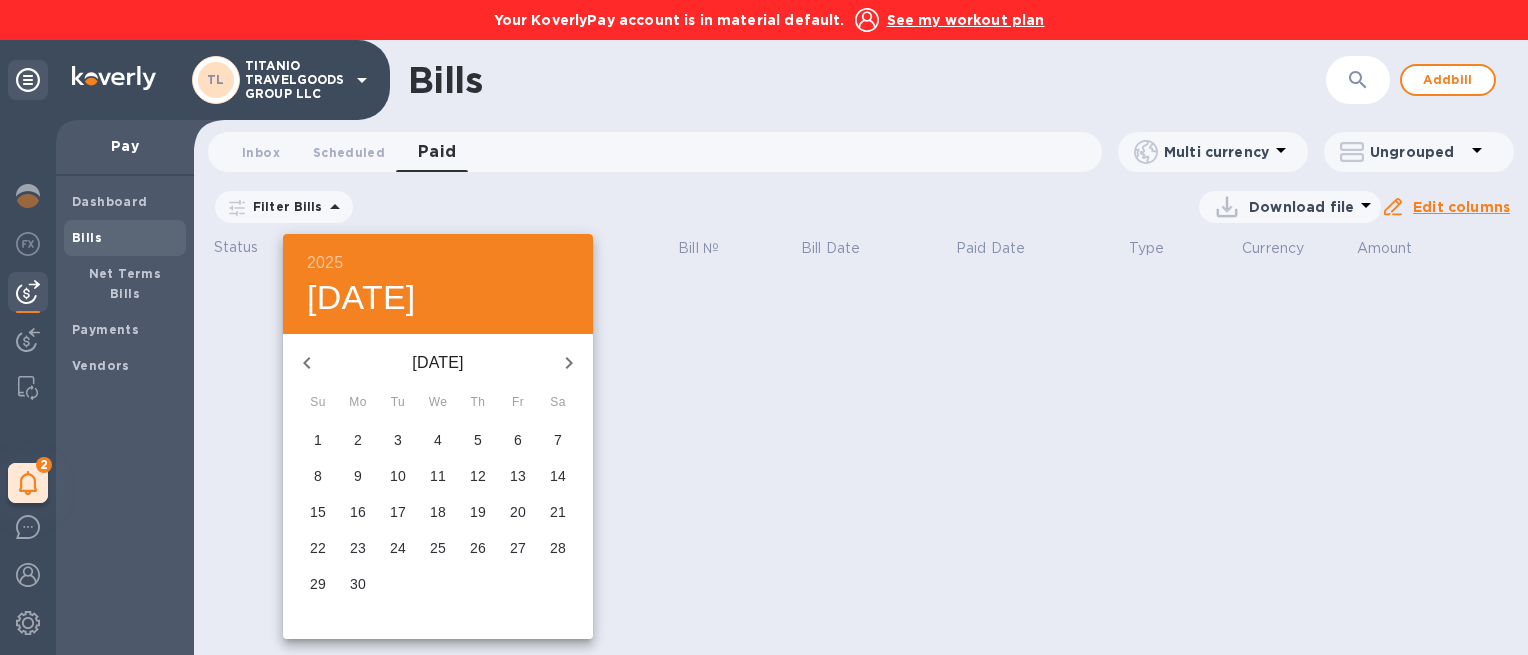 click 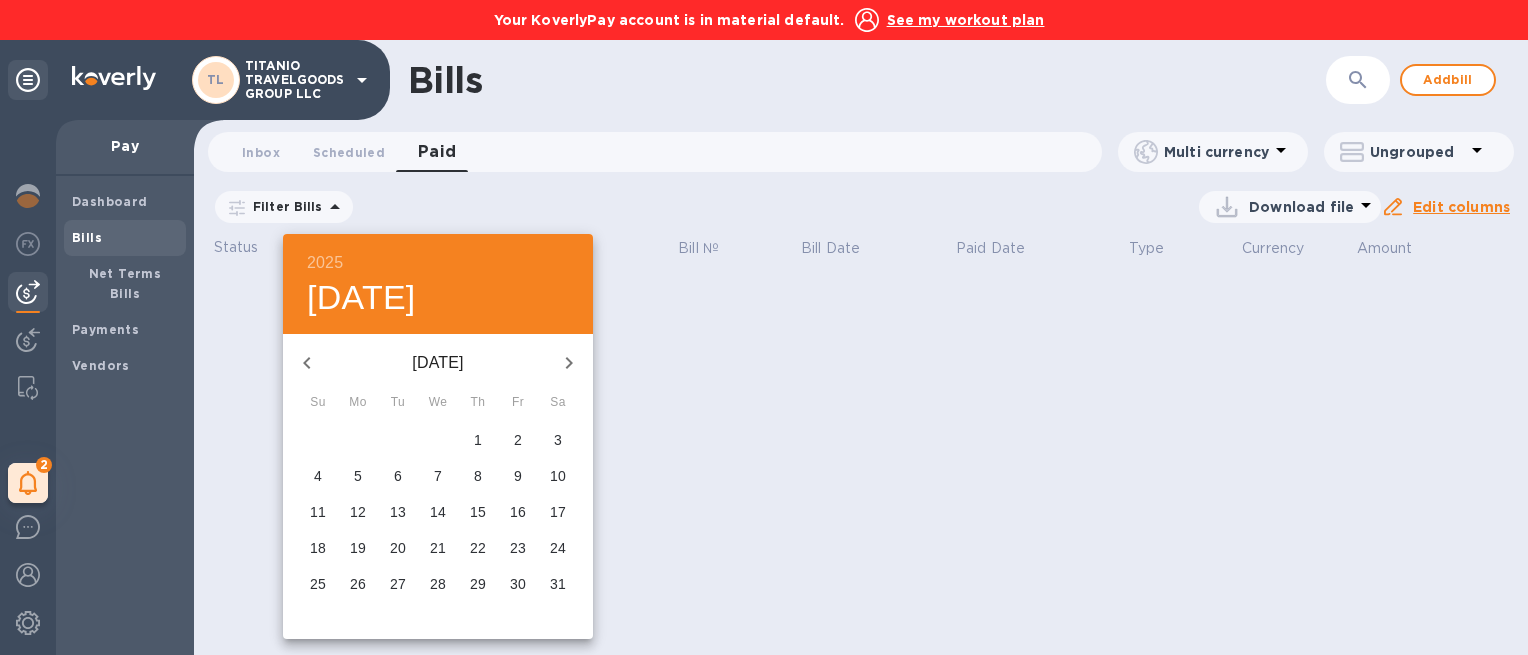 click 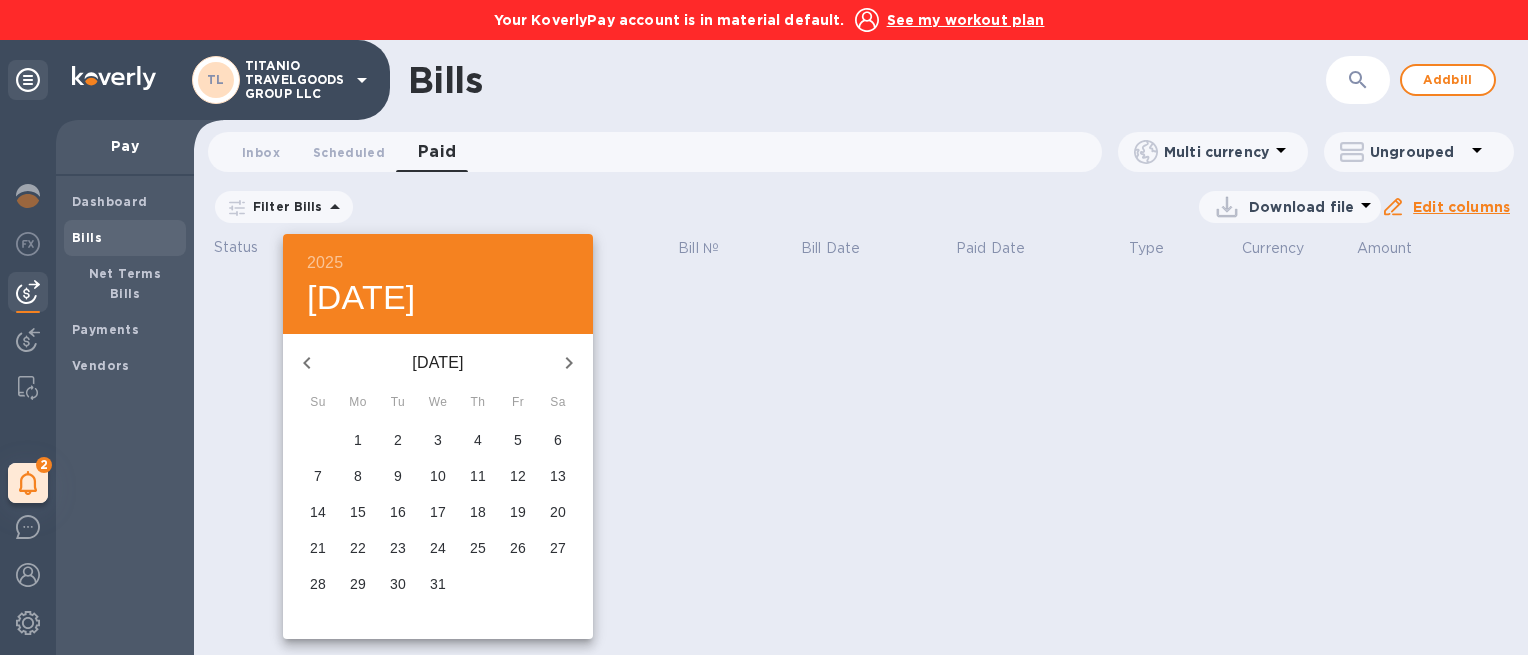 click on "1" at bounding box center (358, 440) 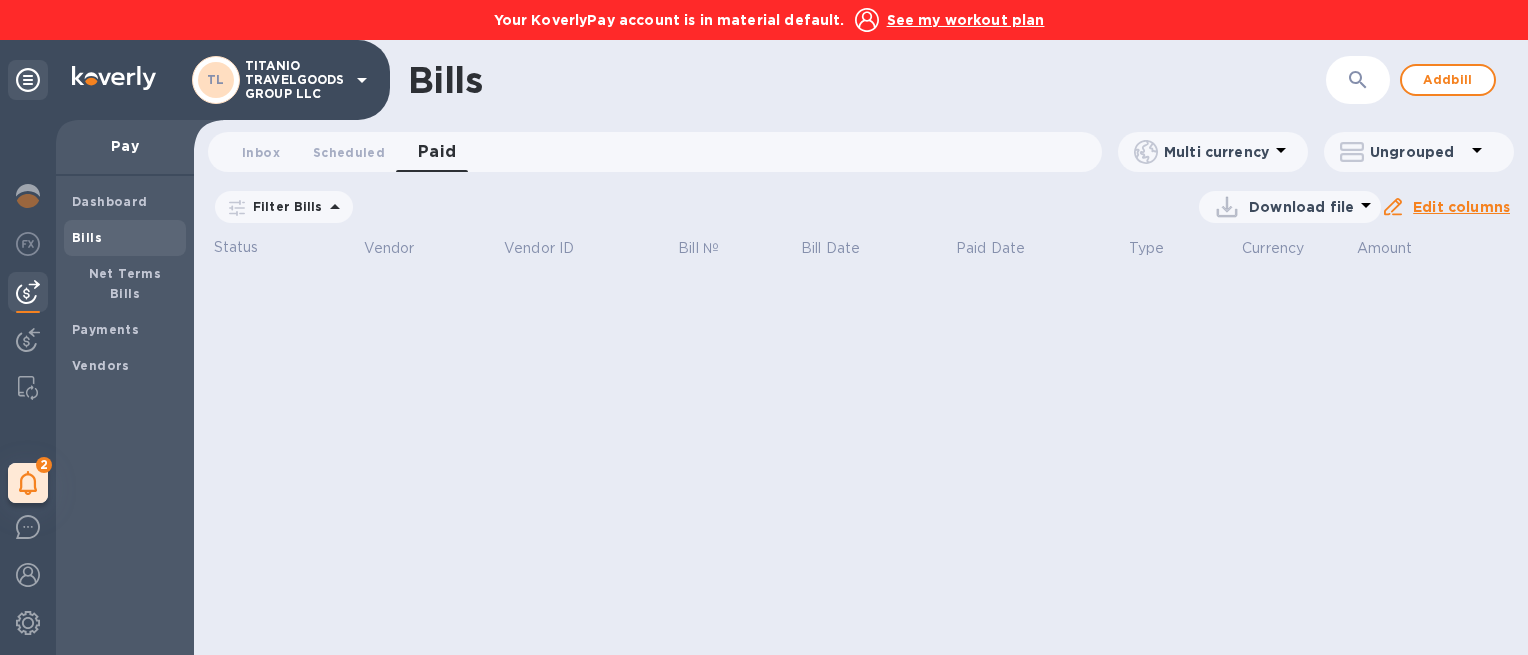 click on "Apply" at bounding box center [0, 0] 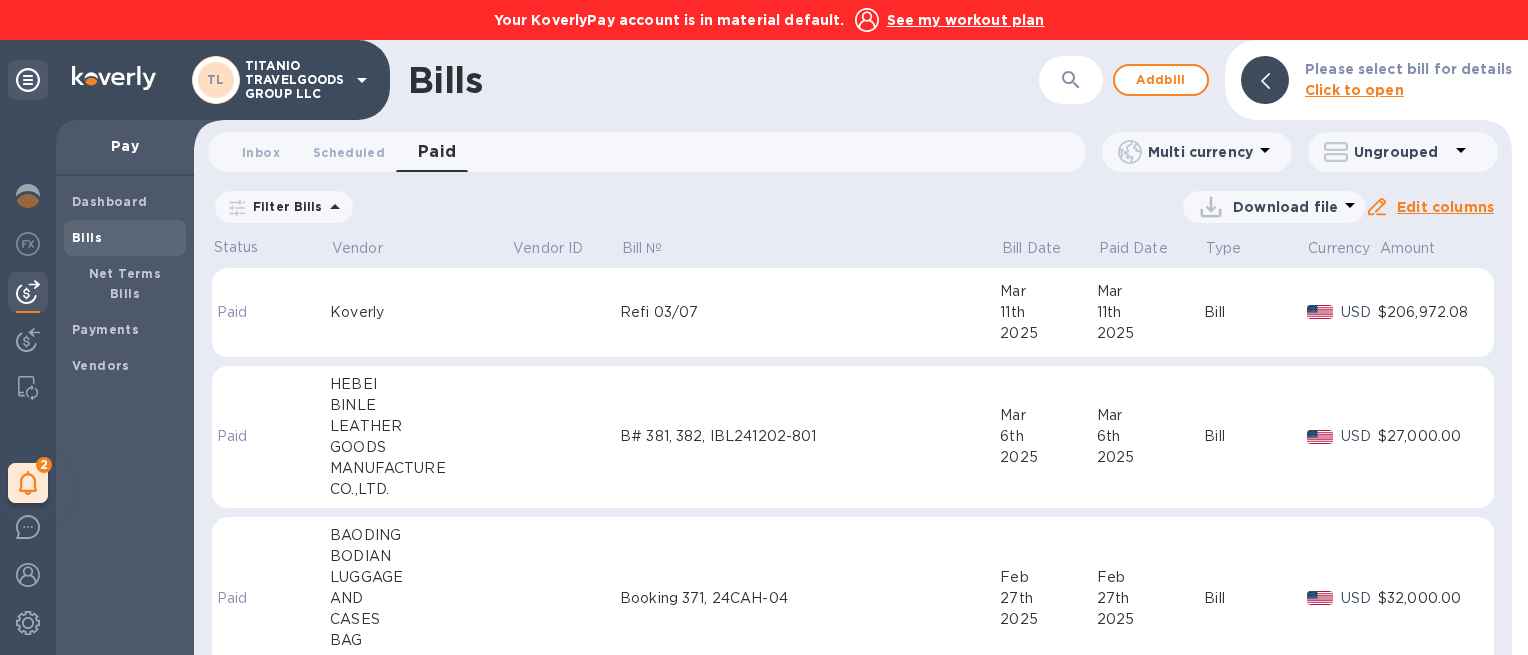 click on "B# 381, 382, IBL241202-801" at bounding box center [810, 436] 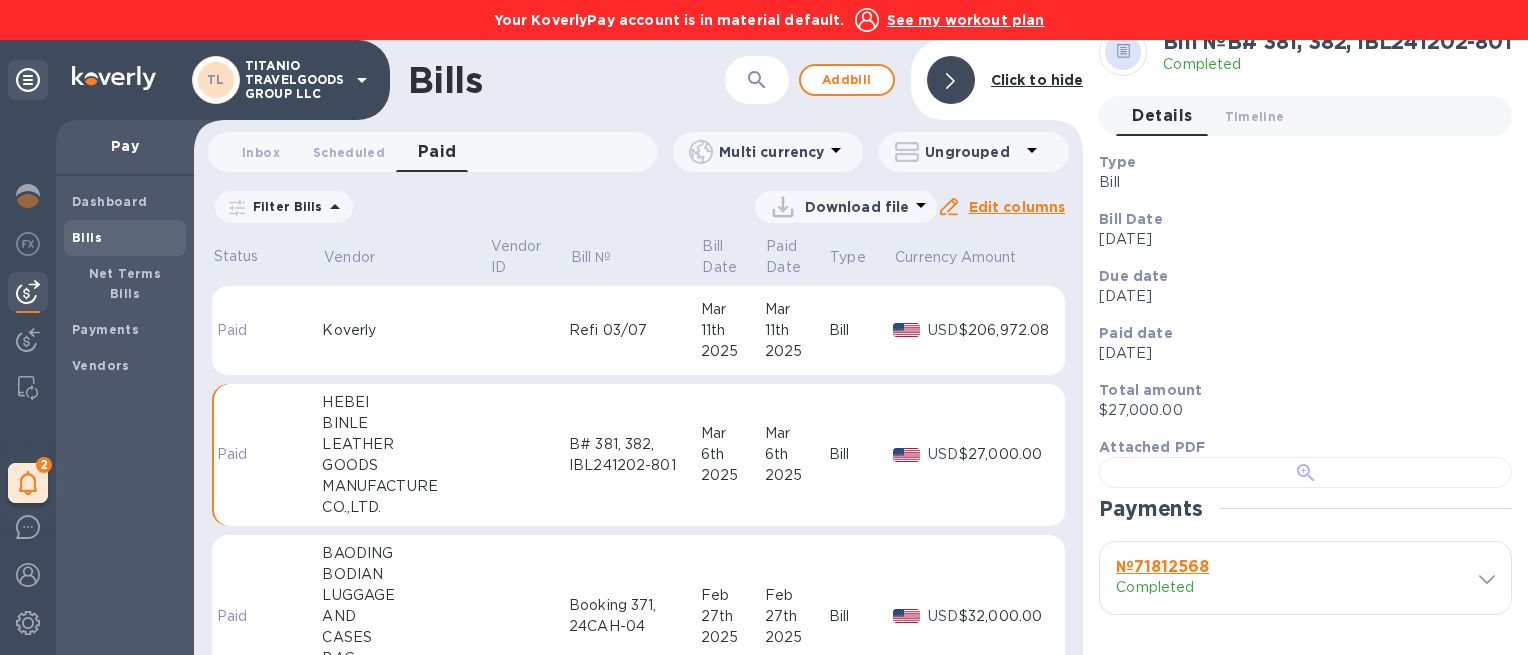 scroll, scrollTop: 120, scrollLeft: 0, axis: vertical 